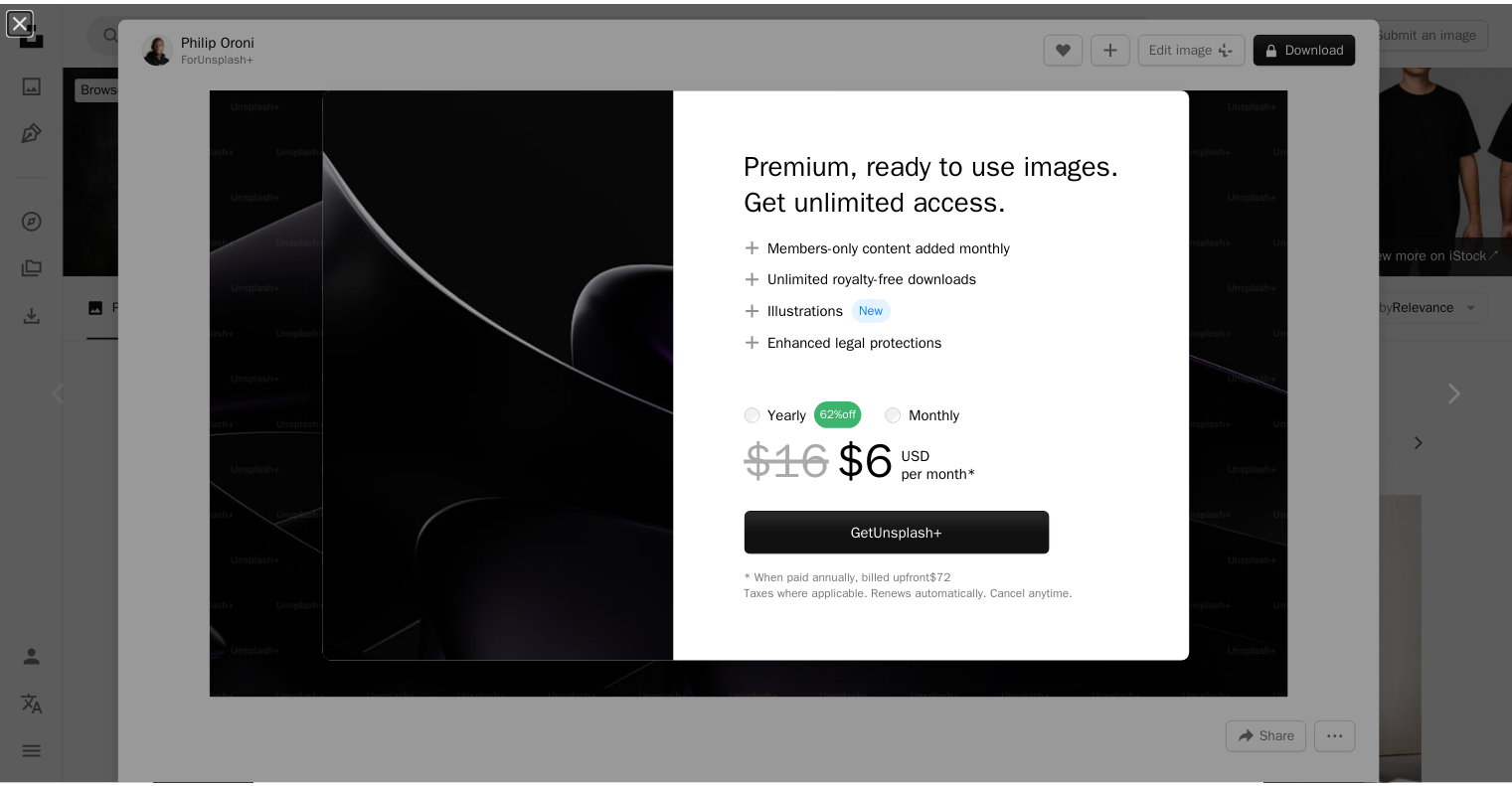 scroll, scrollTop: 7834, scrollLeft: 0, axis: vertical 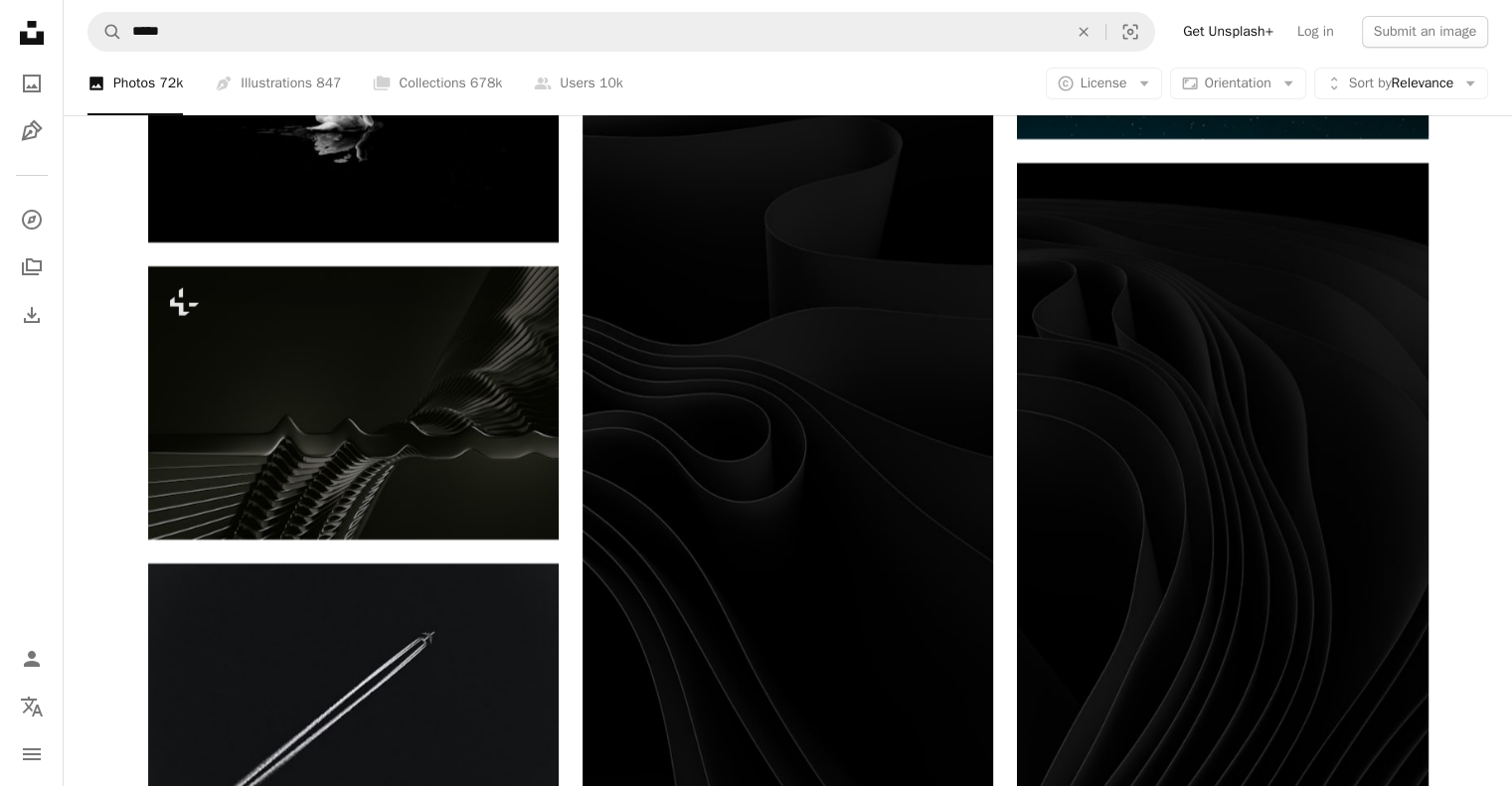 click at bounding box center (353, 997) 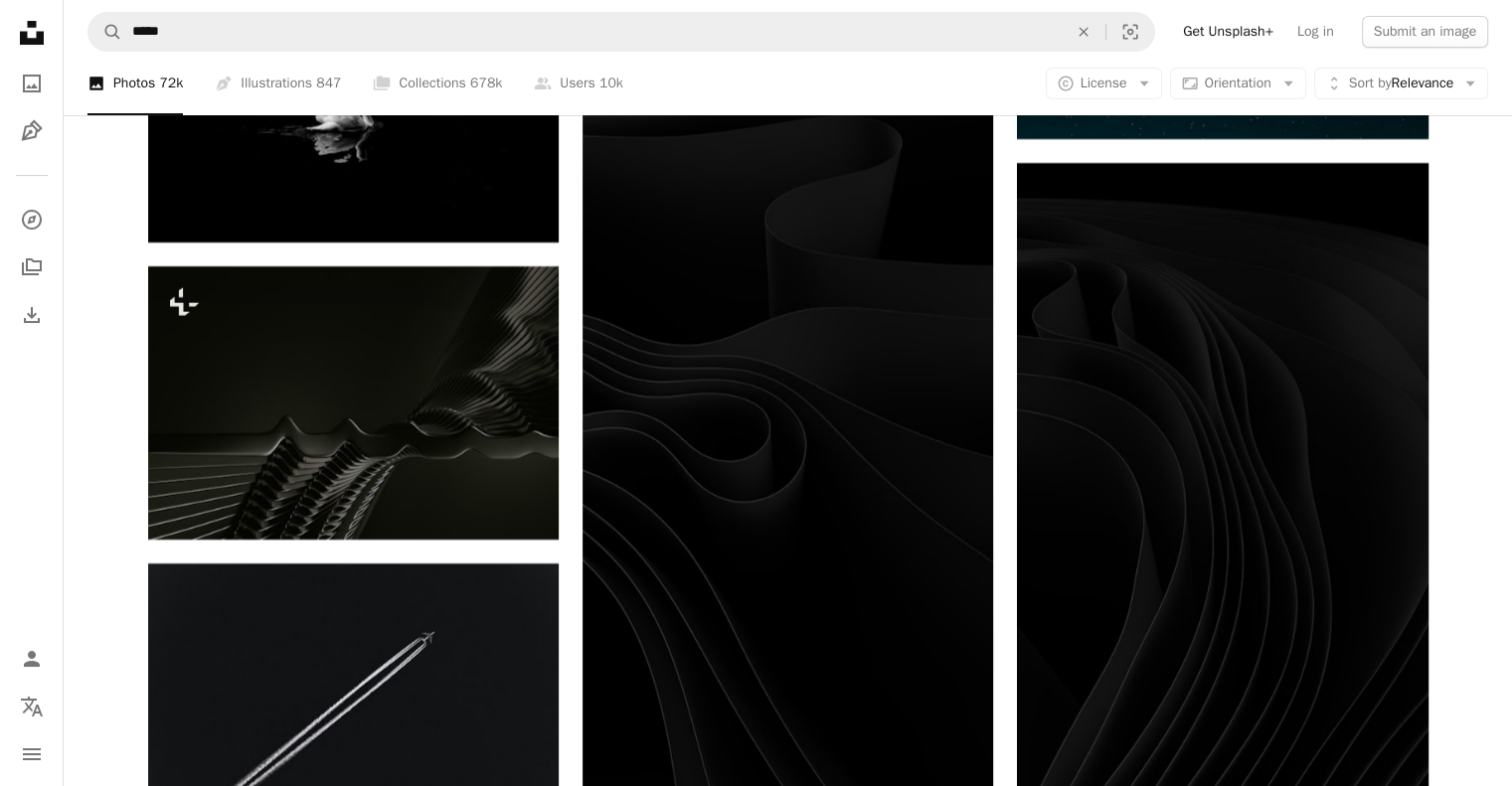 click at bounding box center [353, 997] 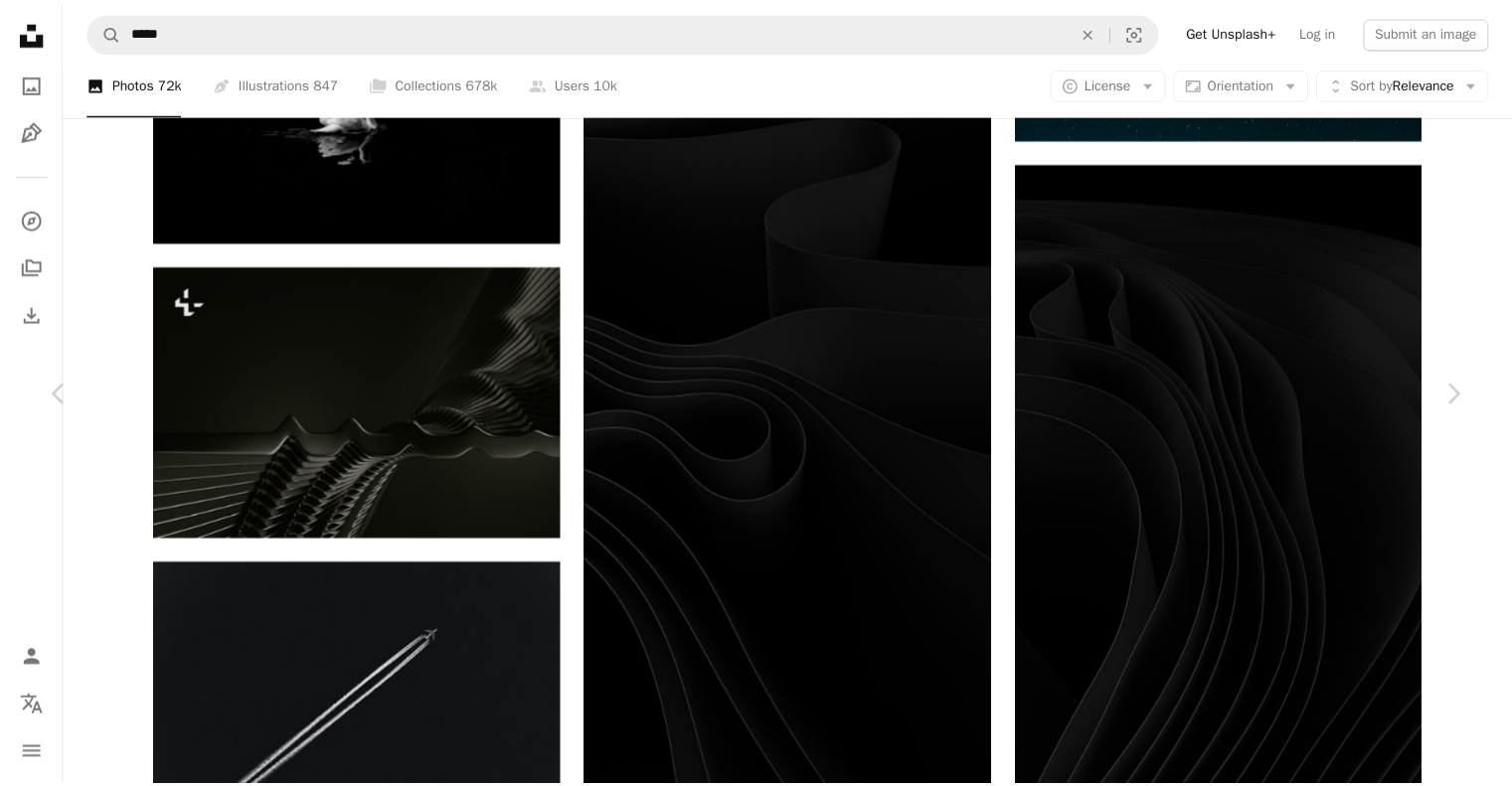 scroll, scrollTop: 799, scrollLeft: 0, axis: vertical 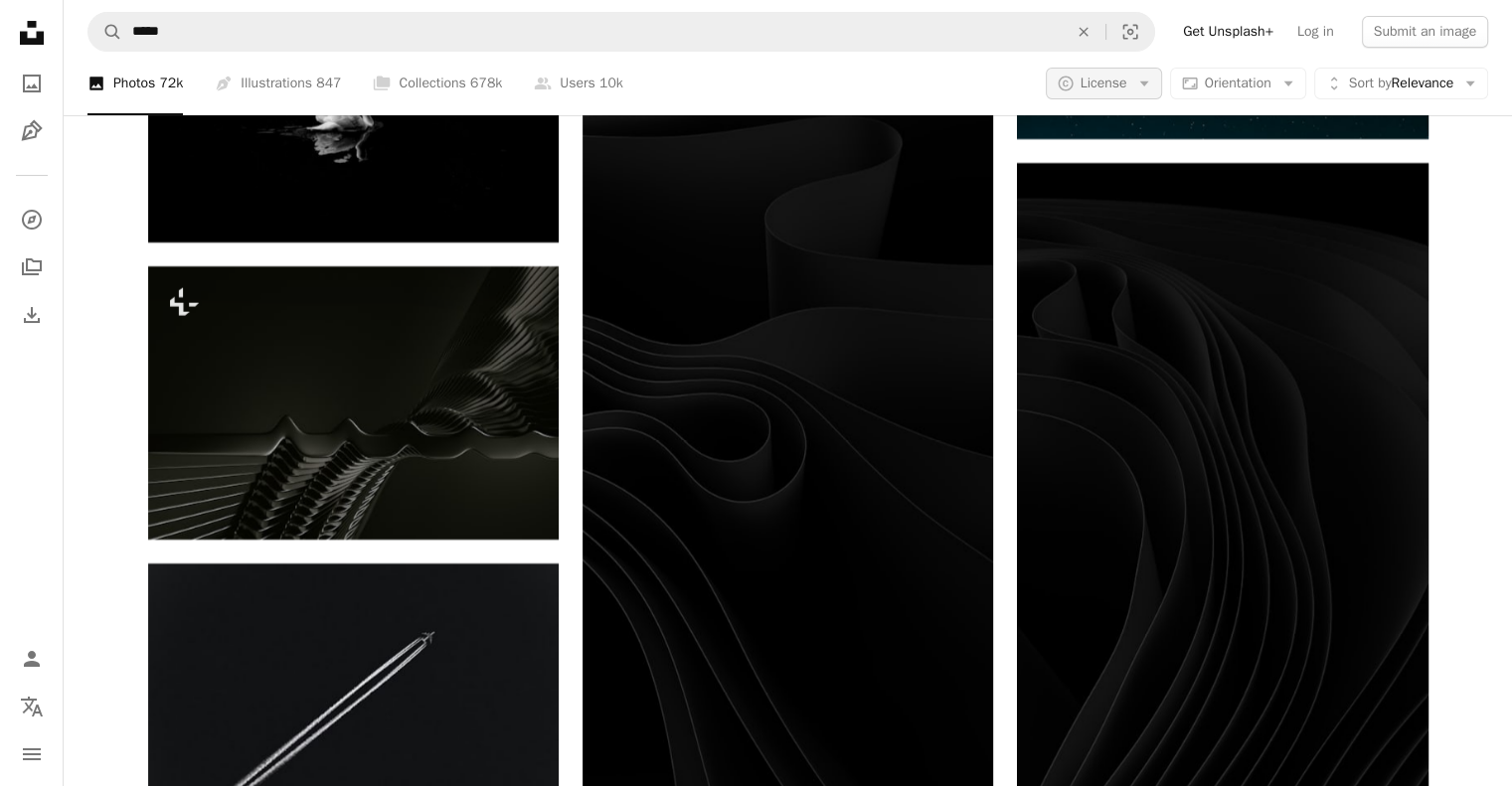 click on "A copyright icon © License Arrow down" at bounding box center (1103, 83) 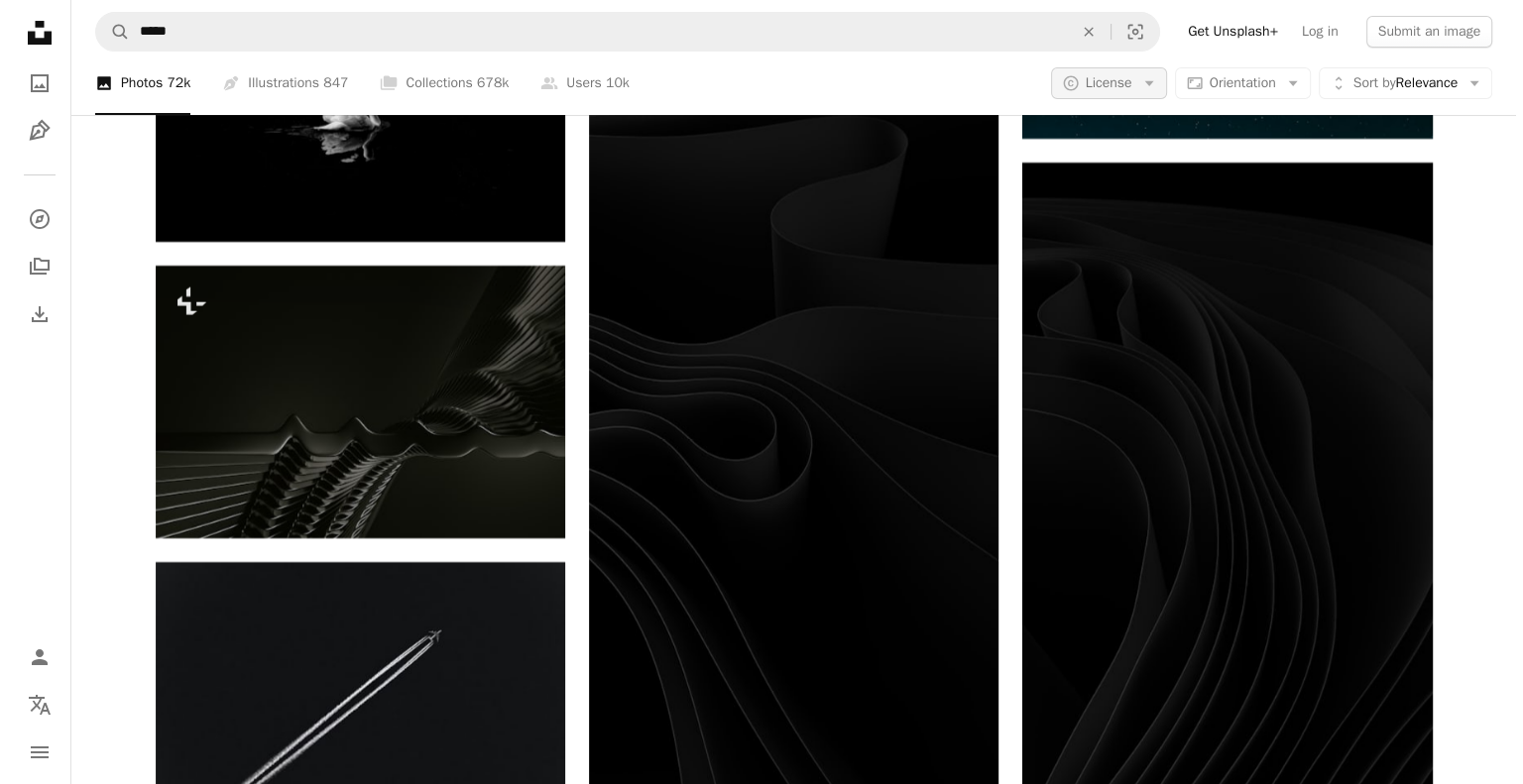 scroll, scrollTop: 0, scrollLeft: 0, axis: both 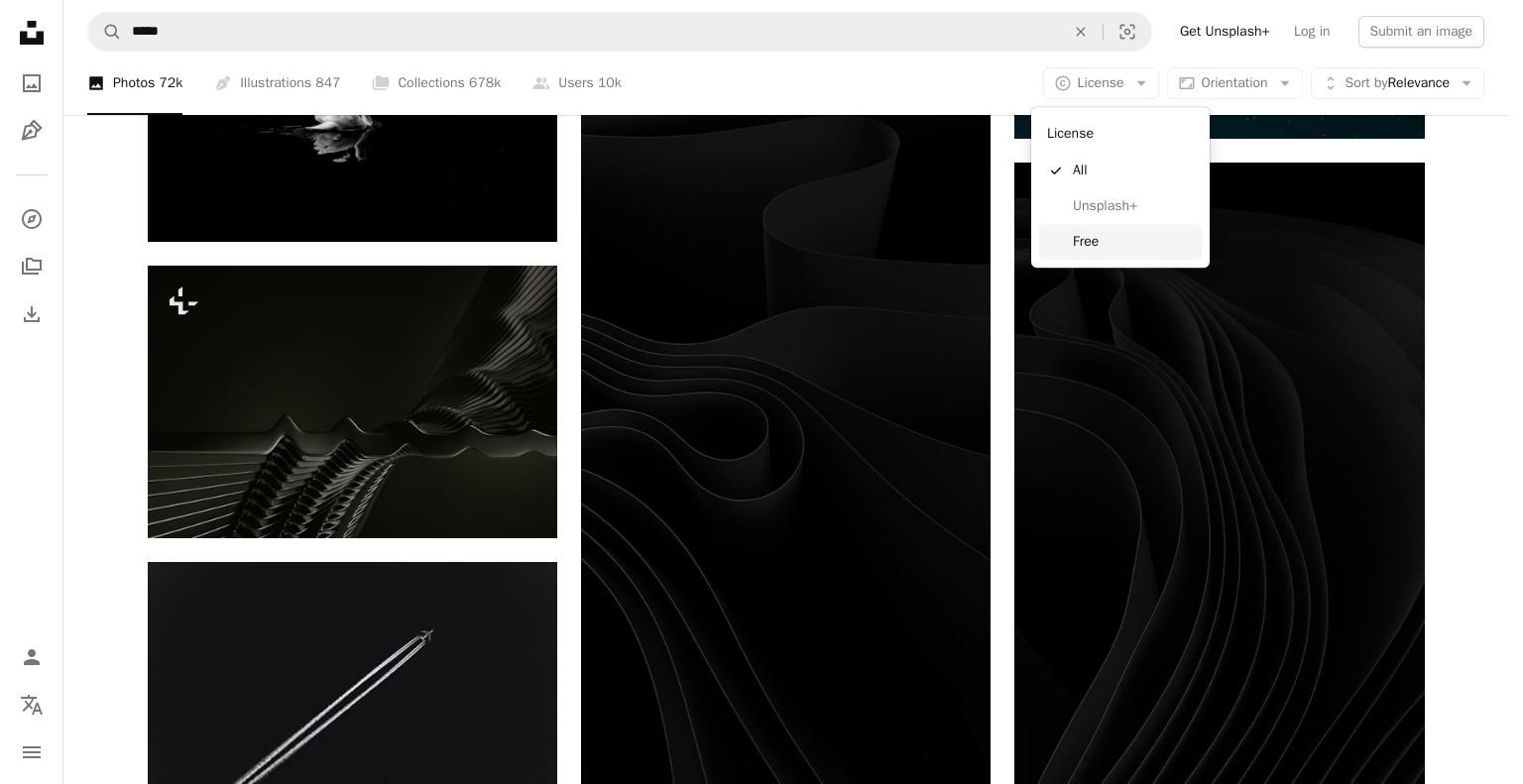 click on "Free" at bounding box center (1133, 242) 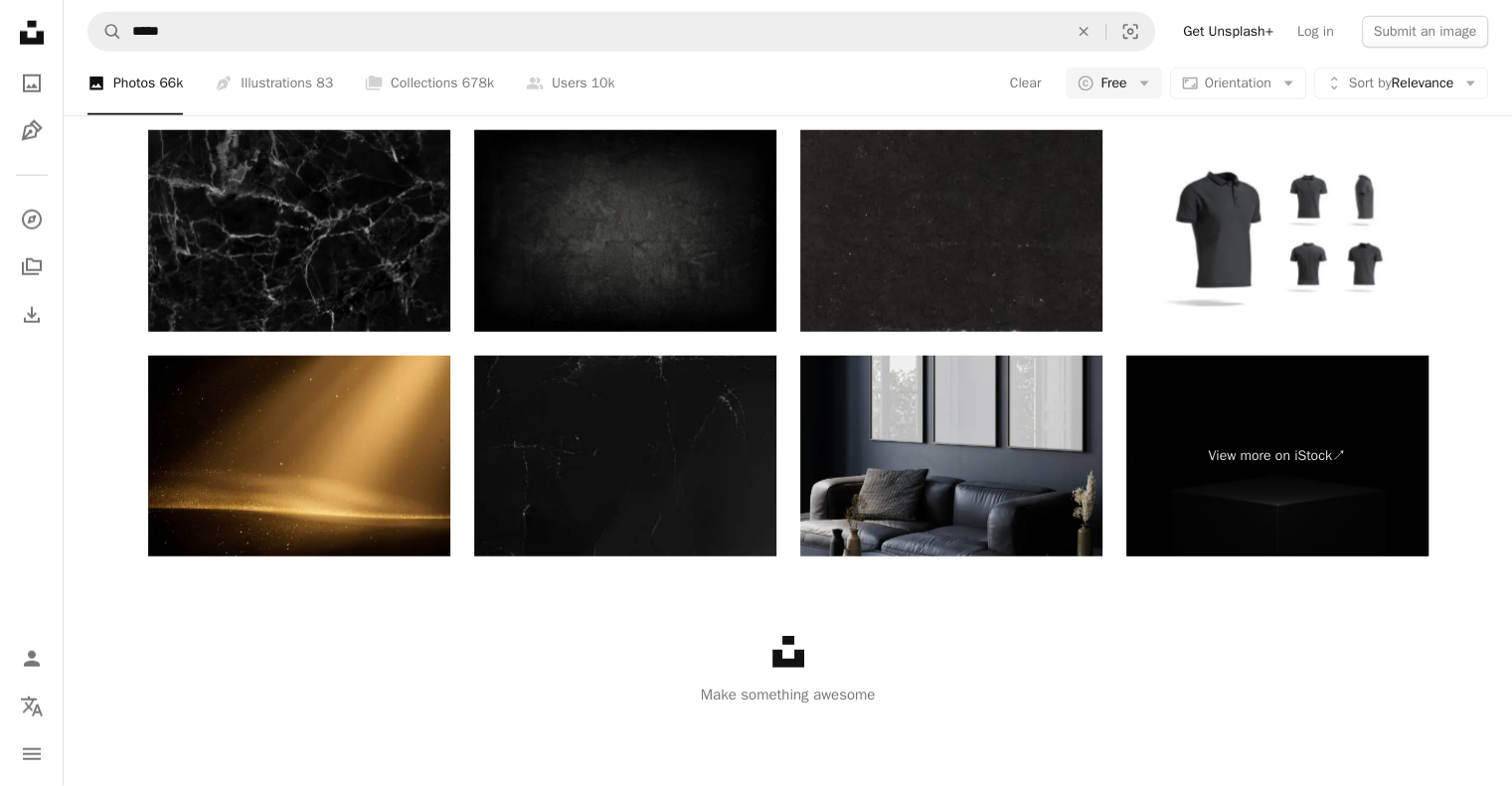 scroll, scrollTop: 3995, scrollLeft: 0, axis: vertical 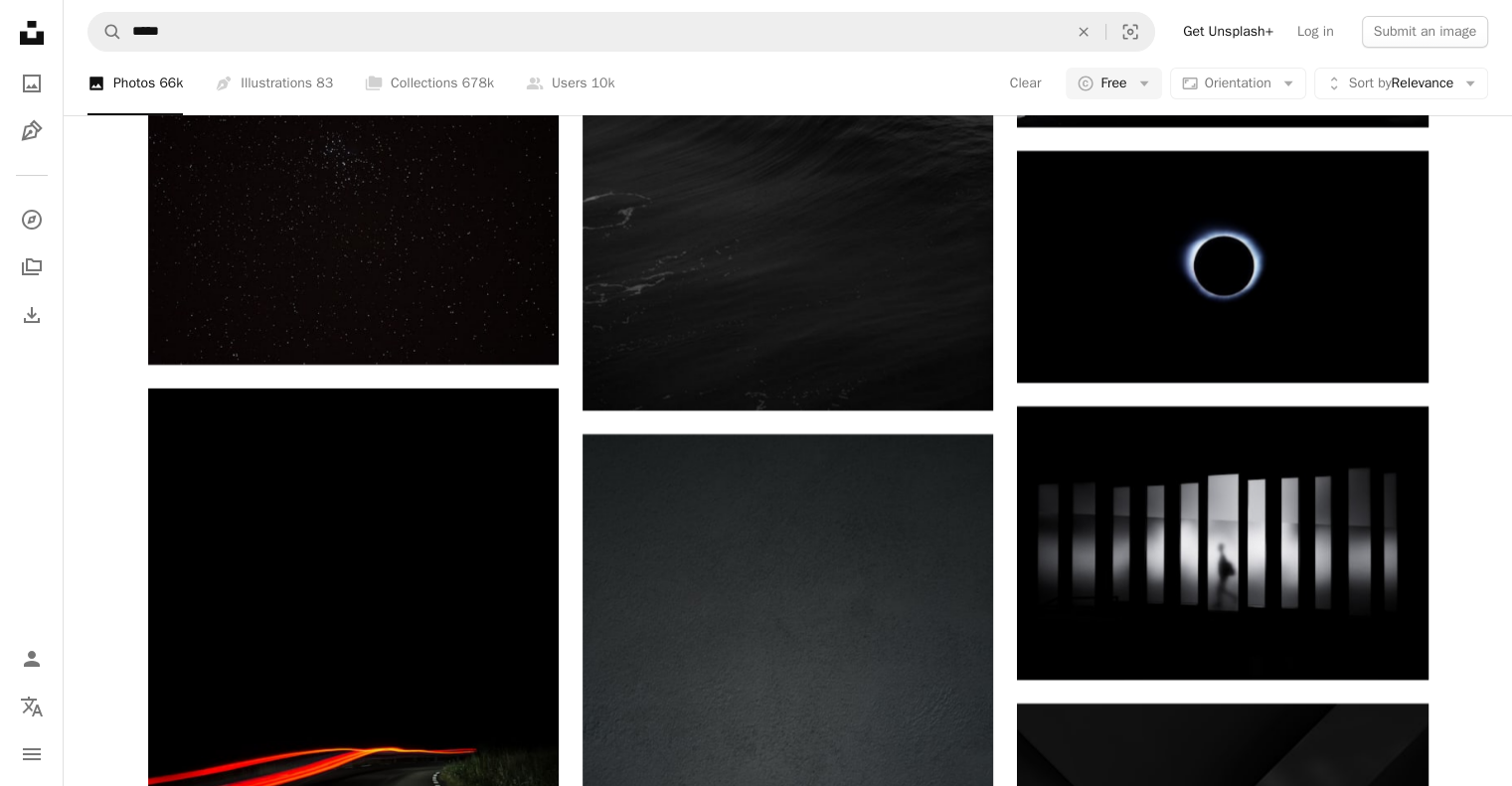 click at bounding box center (787, -2470) 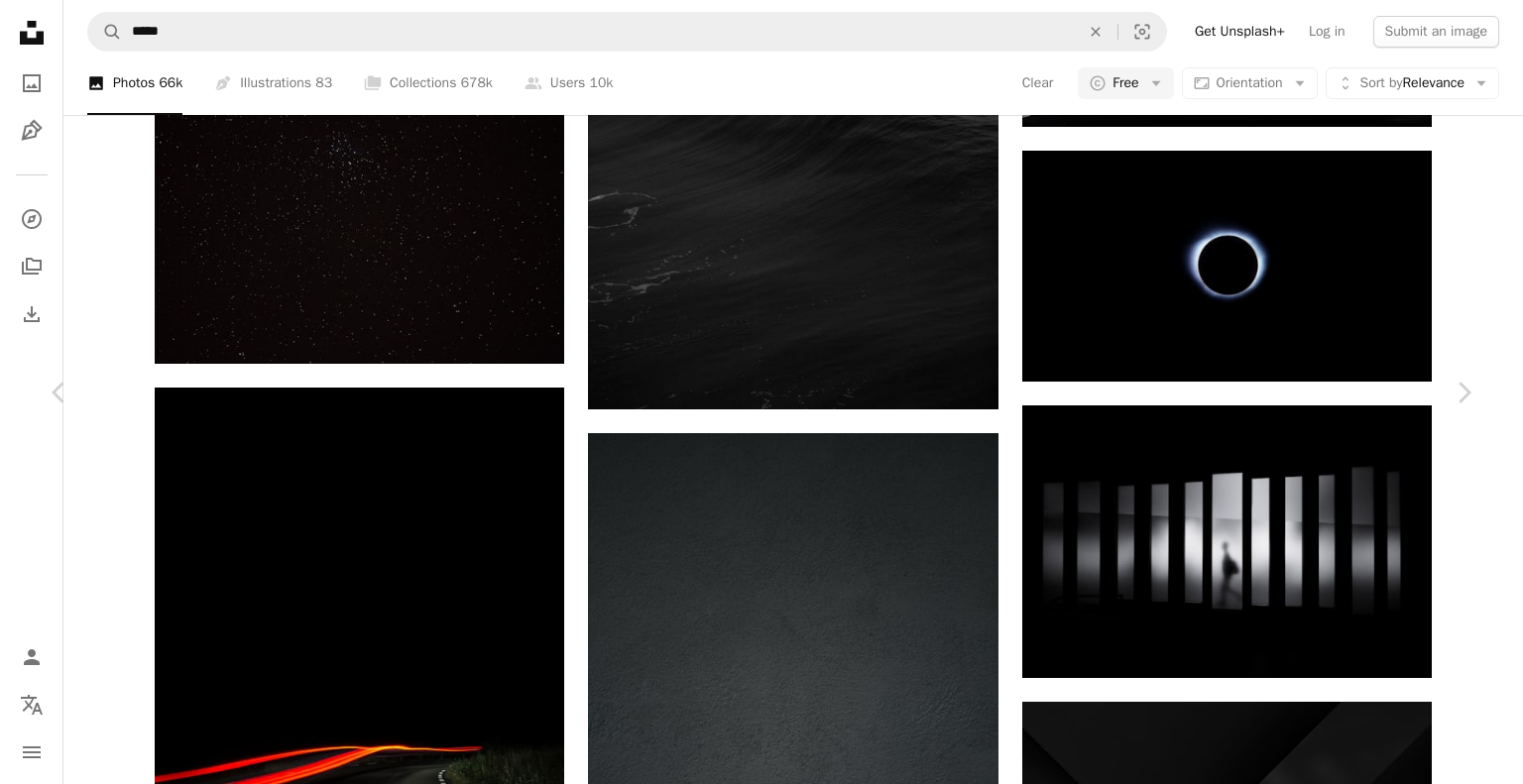 click on "Download free" at bounding box center (1276, 3561) 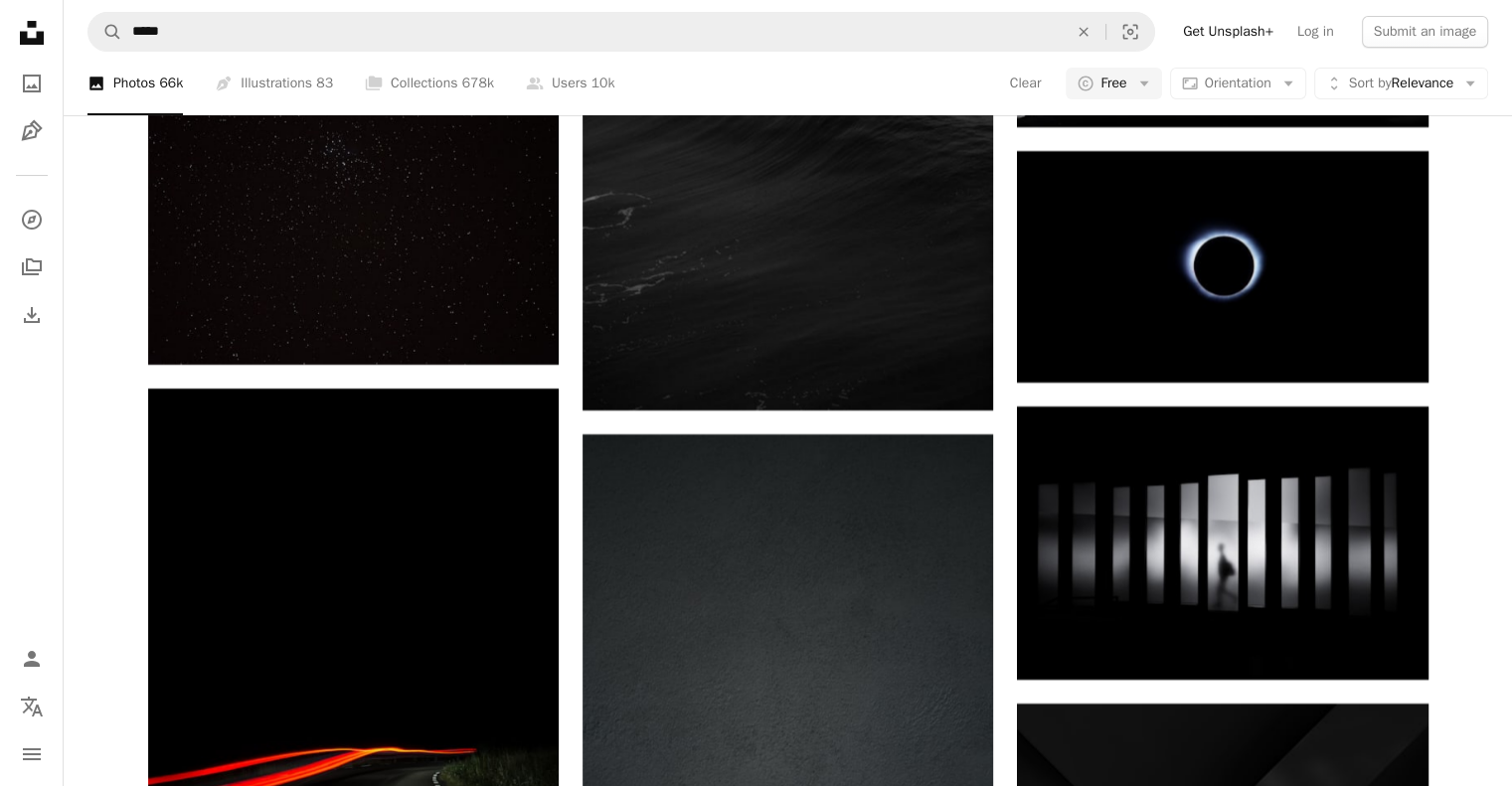 scroll, scrollTop: 6129, scrollLeft: 0, axis: vertical 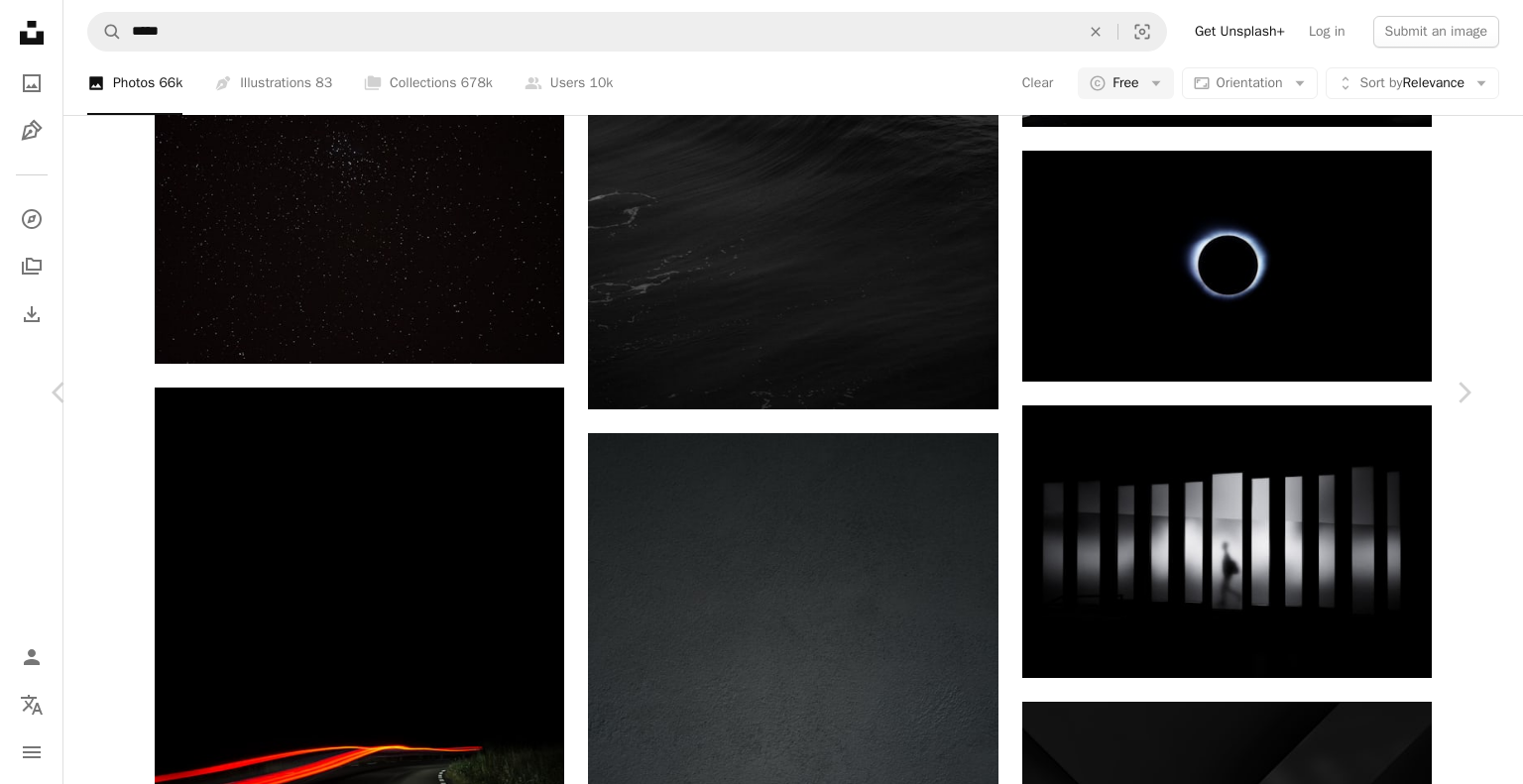 click on "Download free" at bounding box center [1276, 19025] 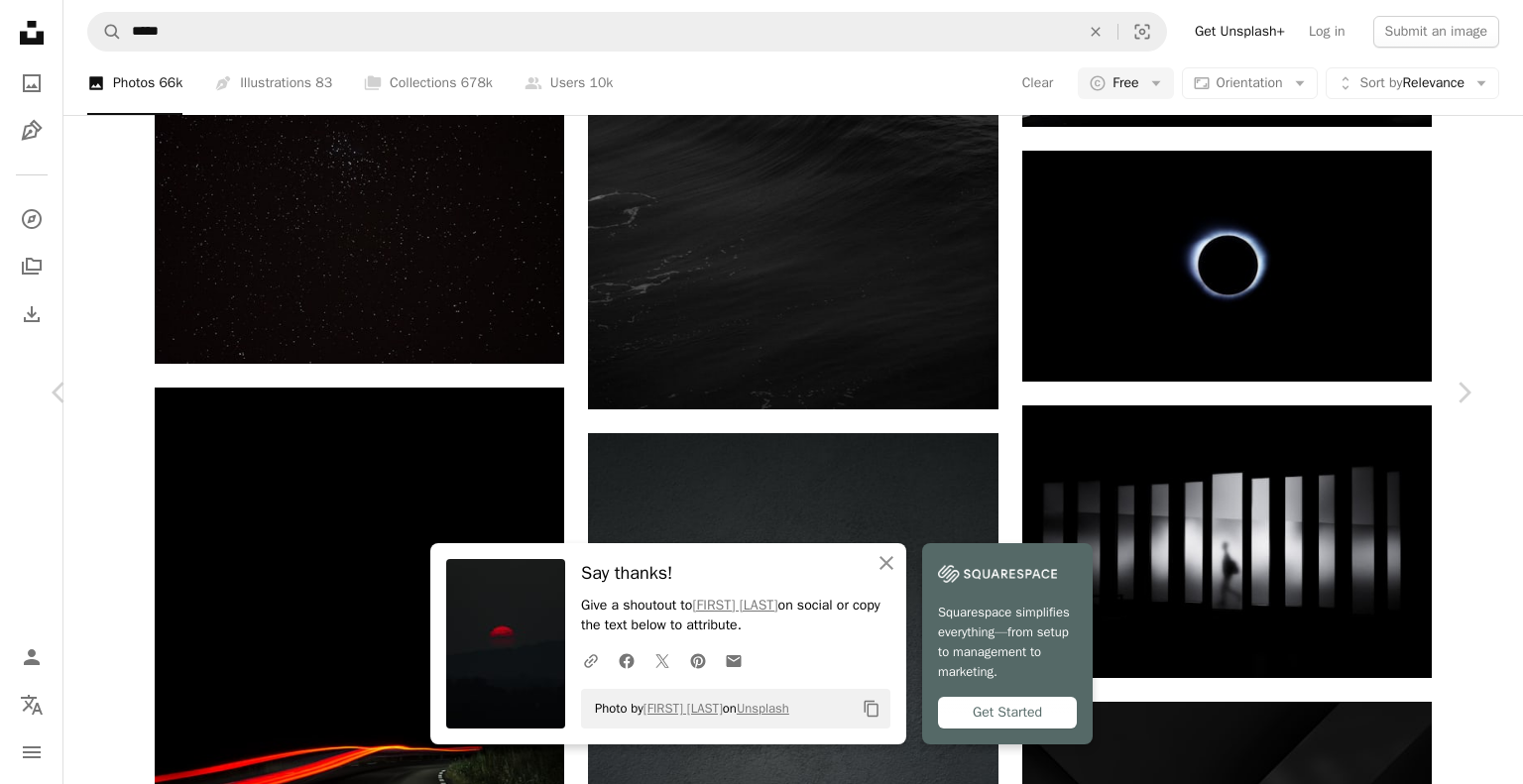click at bounding box center (755, 19371) 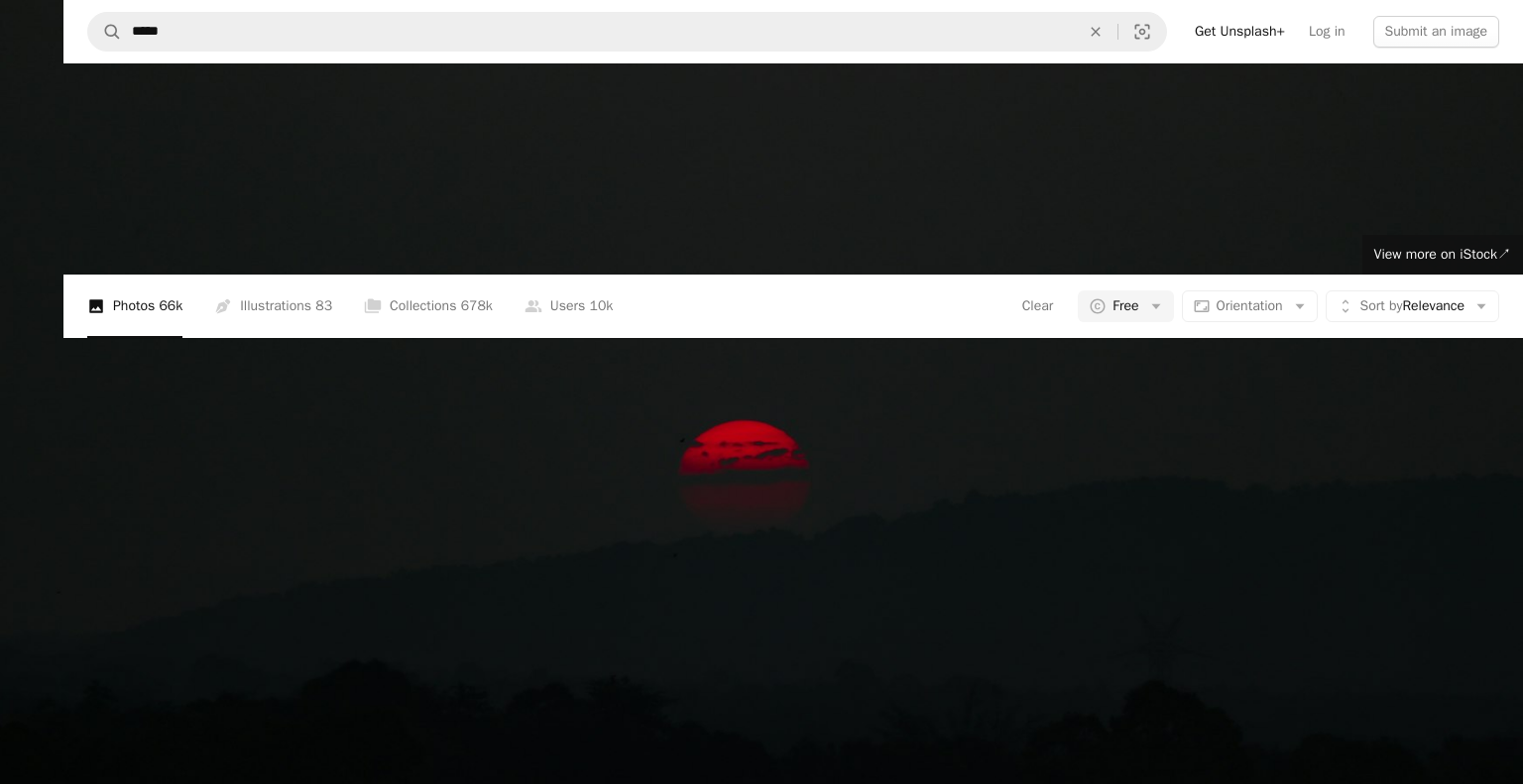 scroll, scrollTop: 106, scrollLeft: 0, axis: vertical 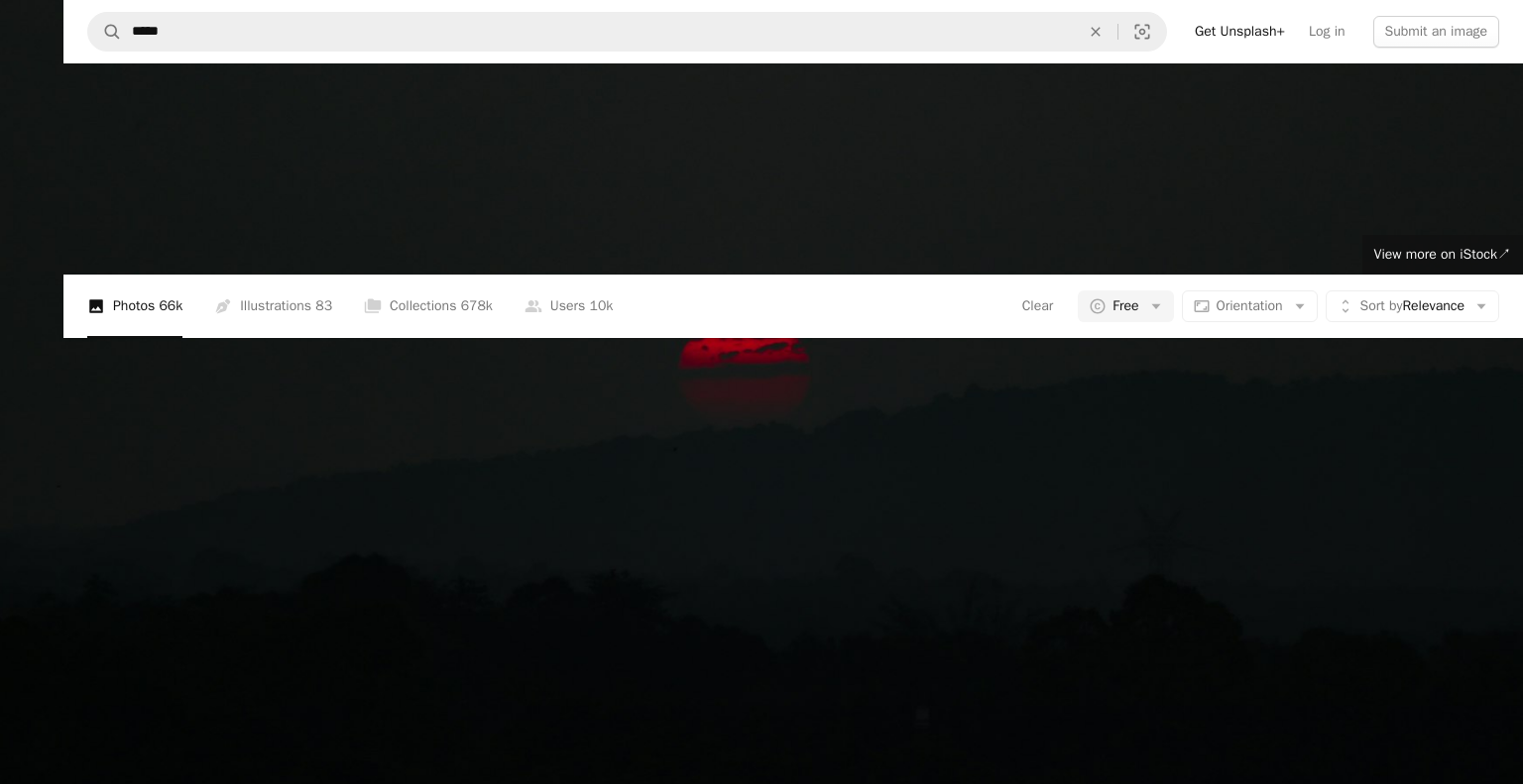 click at bounding box center (762, 400) 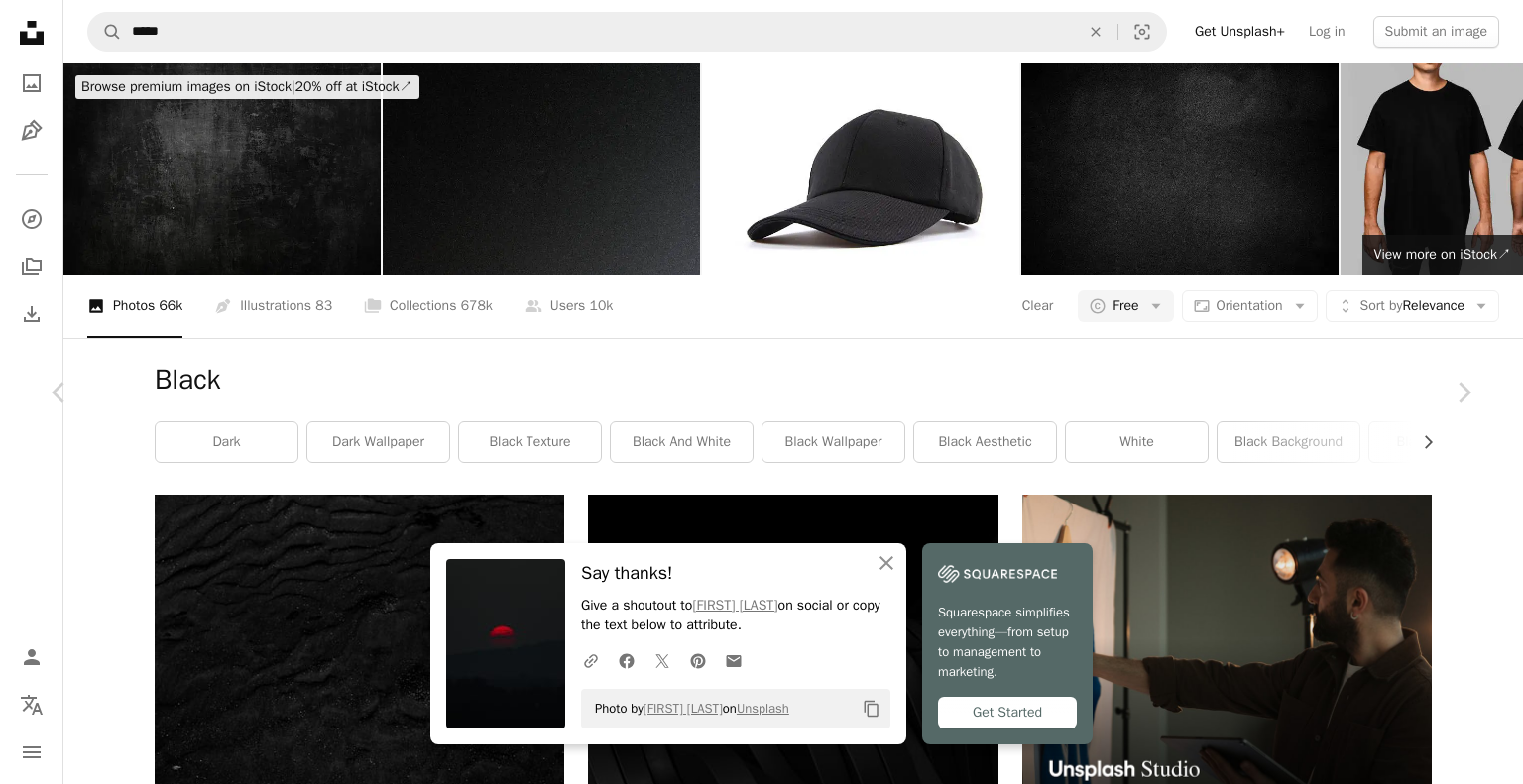 click at bounding box center (755, 27212) 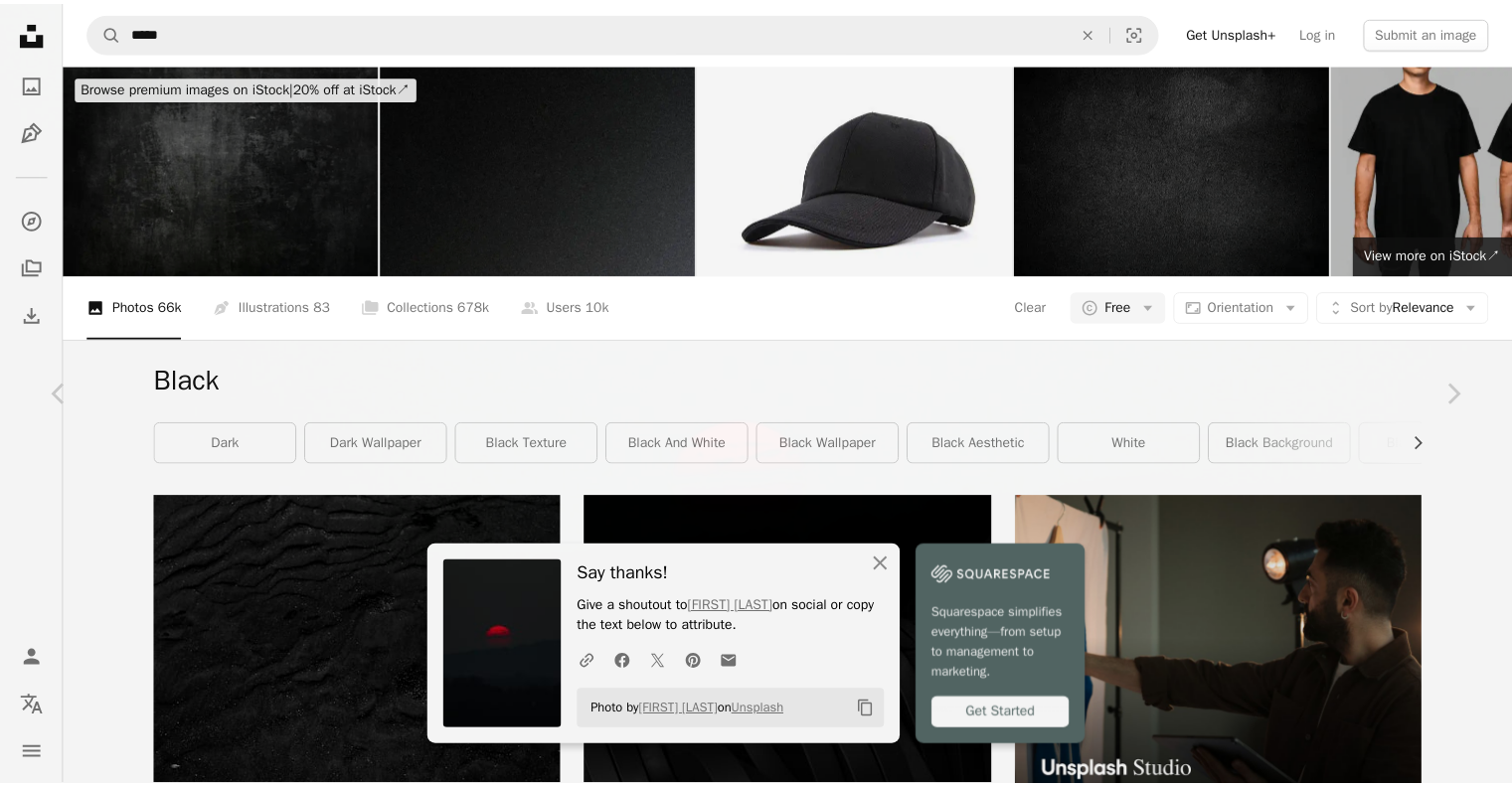 scroll, scrollTop: 106, scrollLeft: 0, axis: vertical 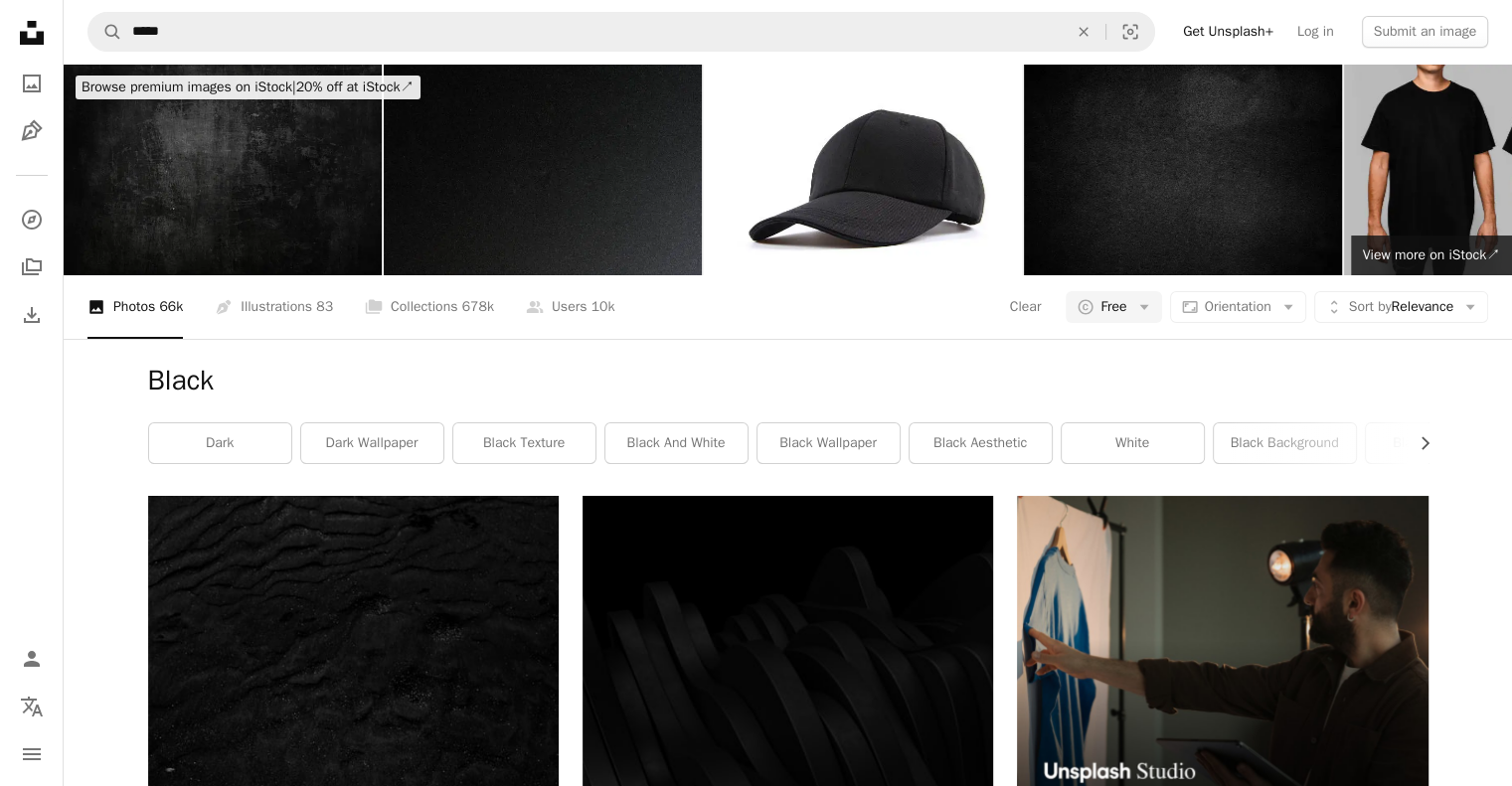 click at bounding box center (787, 23882) 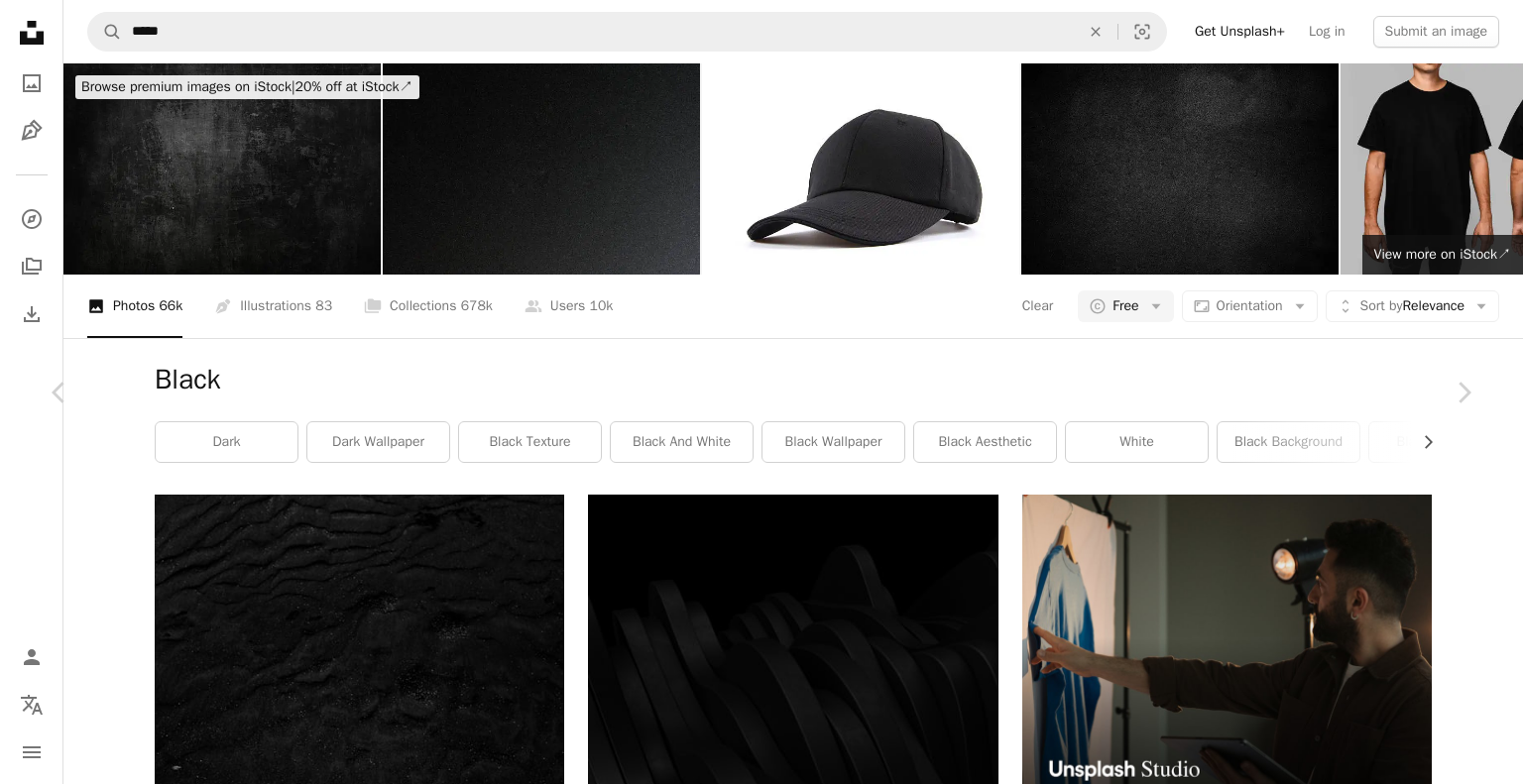 scroll, scrollTop: 840, scrollLeft: 0, axis: vertical 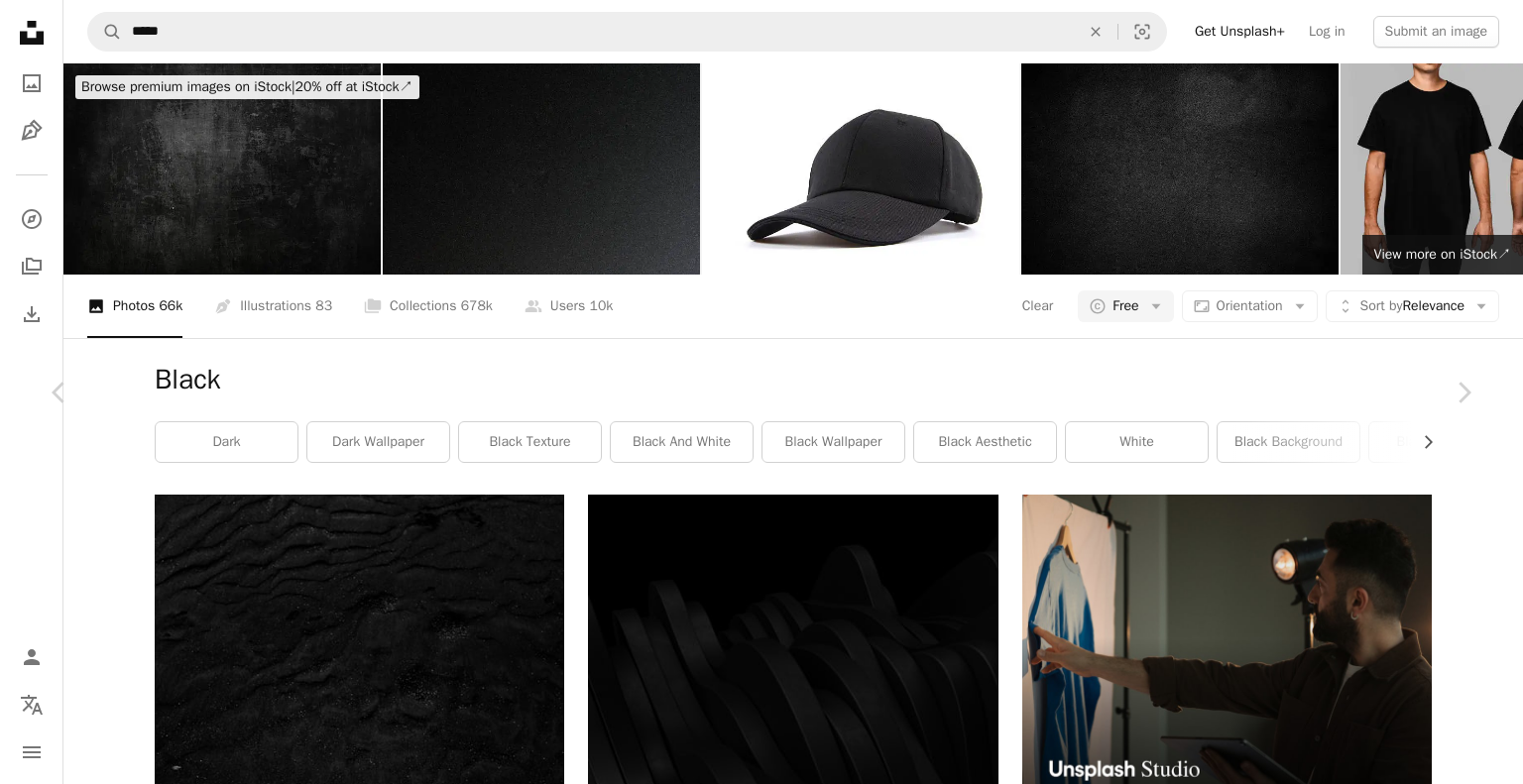 click at bounding box center (1169, 29959) 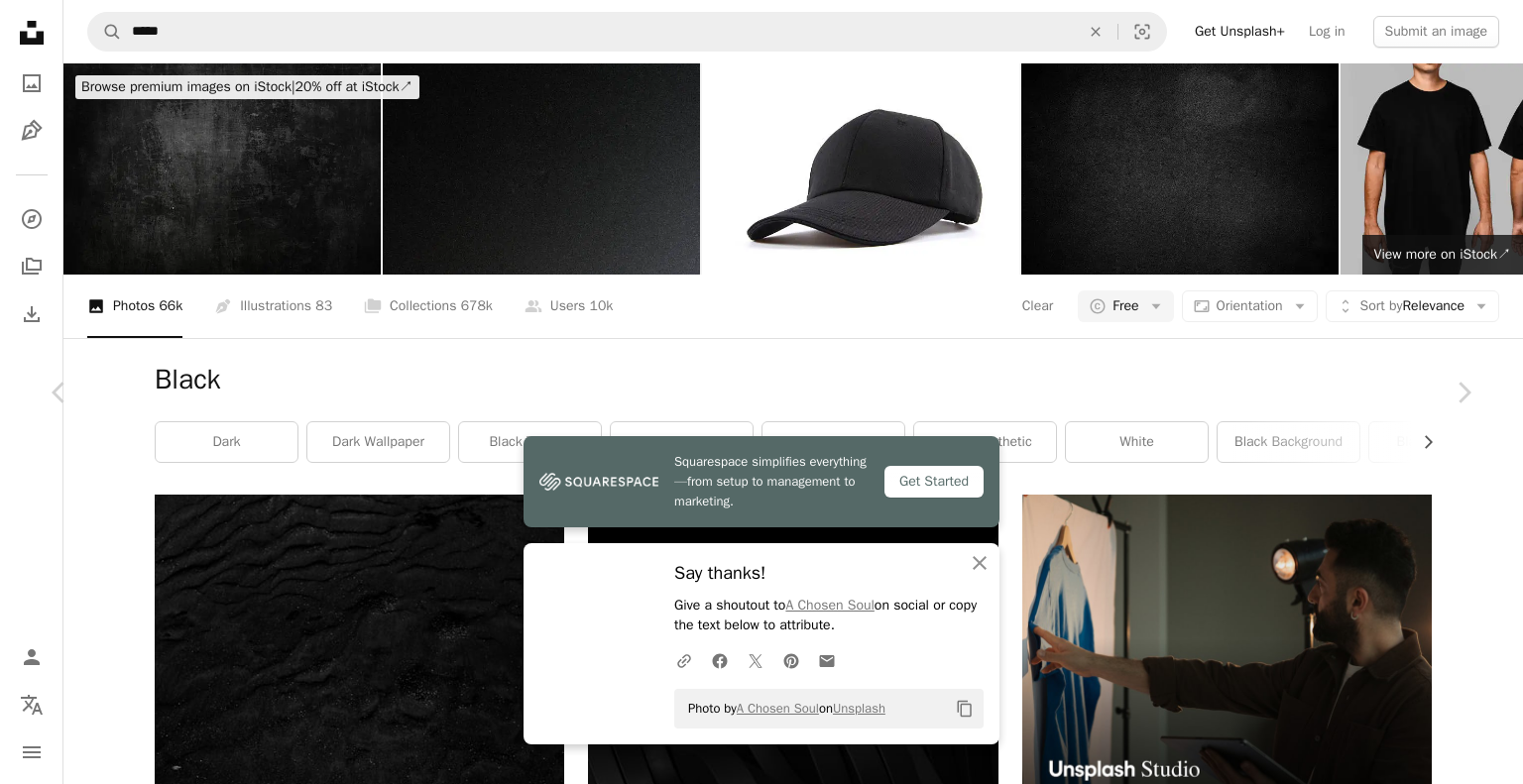 scroll, scrollTop: 852, scrollLeft: 0, axis: vertical 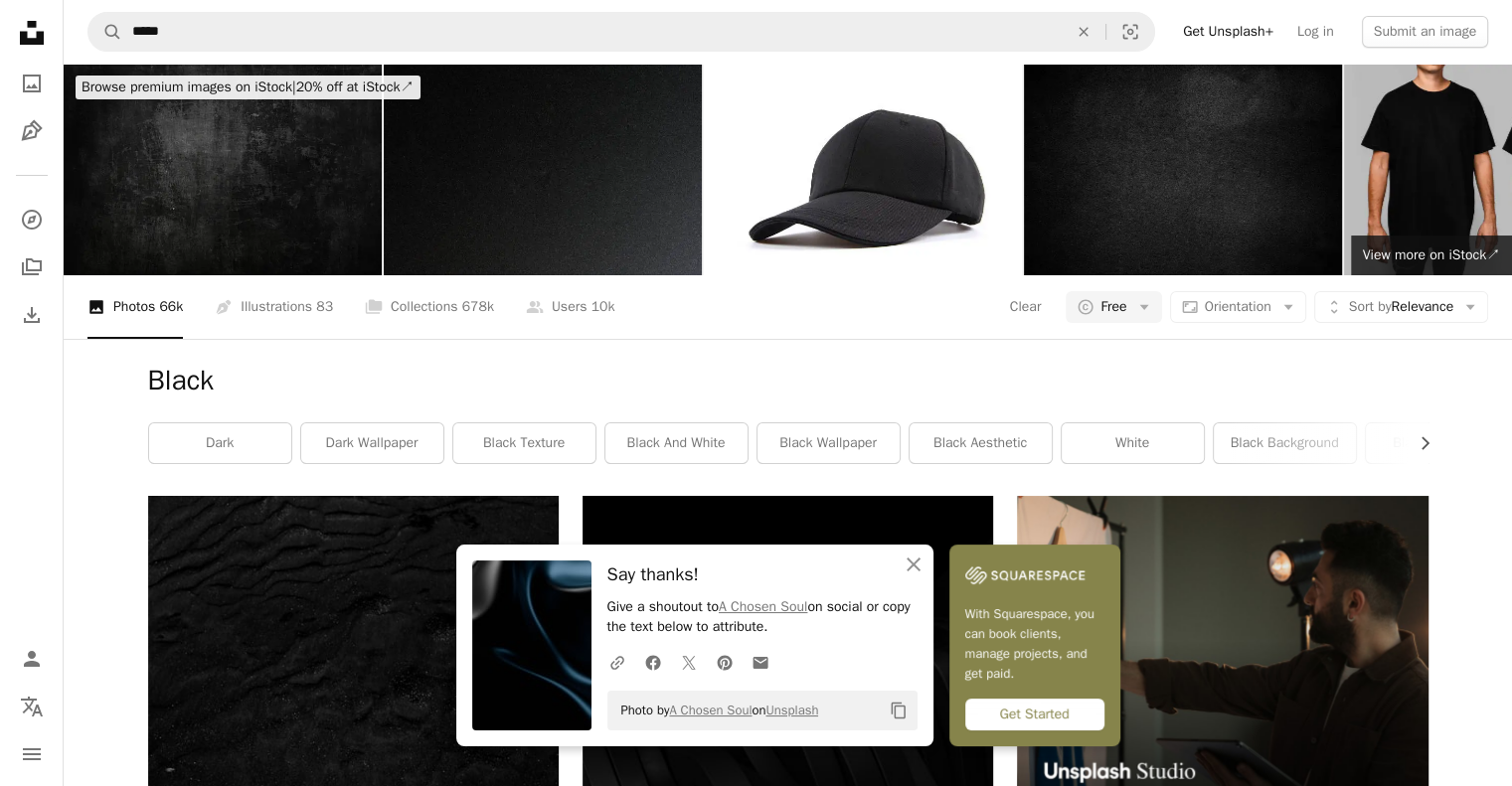 click at bounding box center (787, 23882) 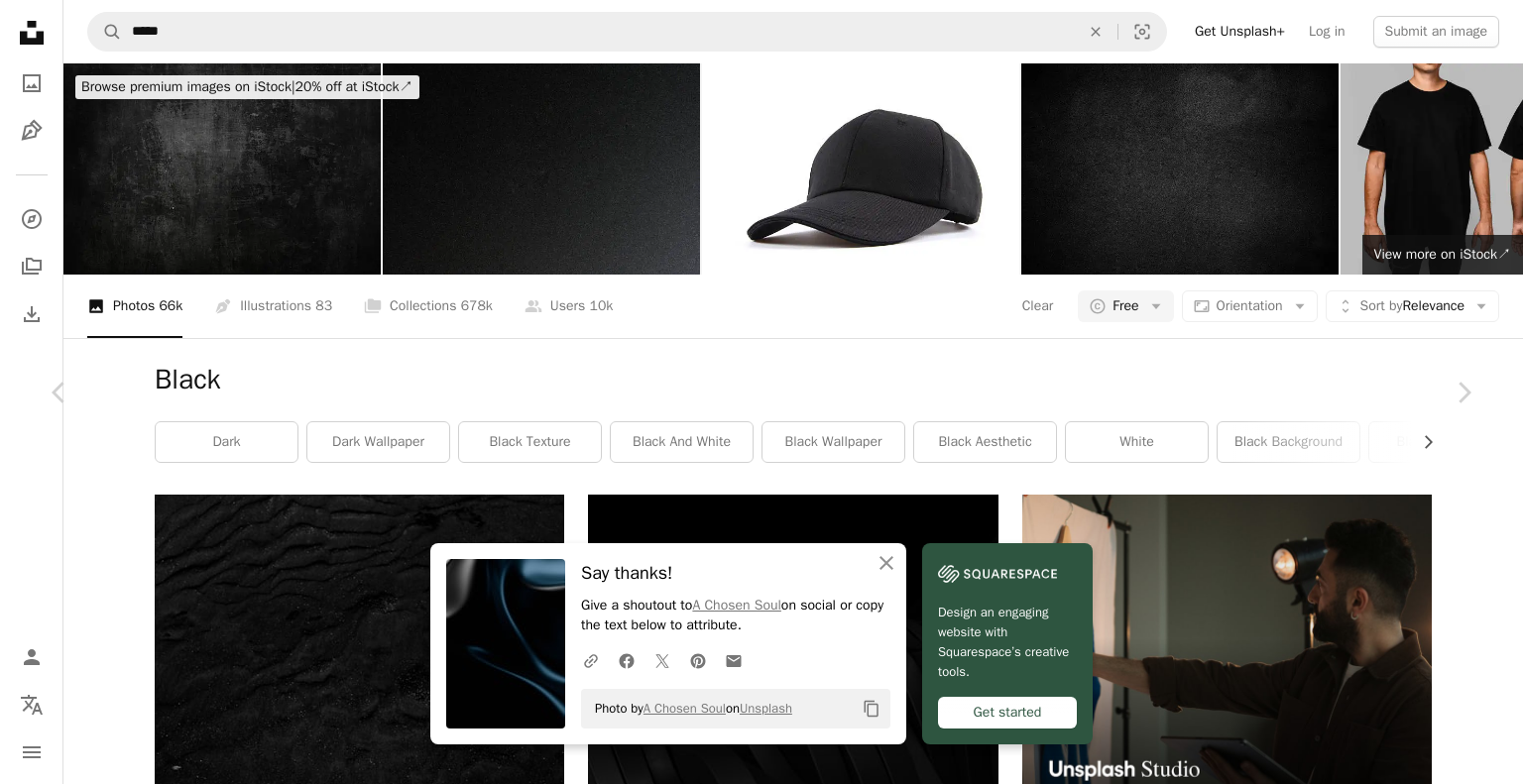 scroll, scrollTop: 4337, scrollLeft: 0, axis: vertical 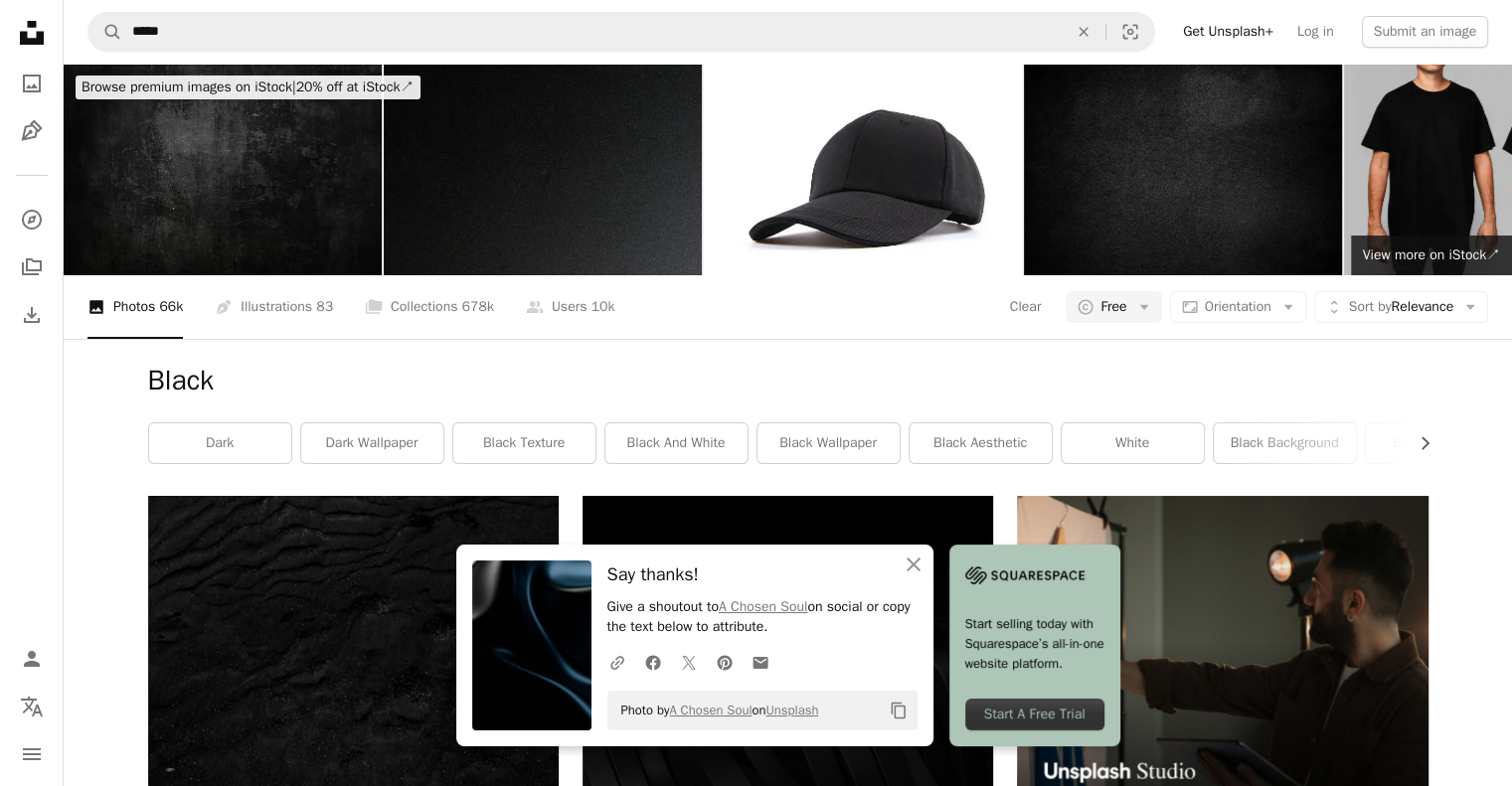 click at bounding box center [787, 23882] 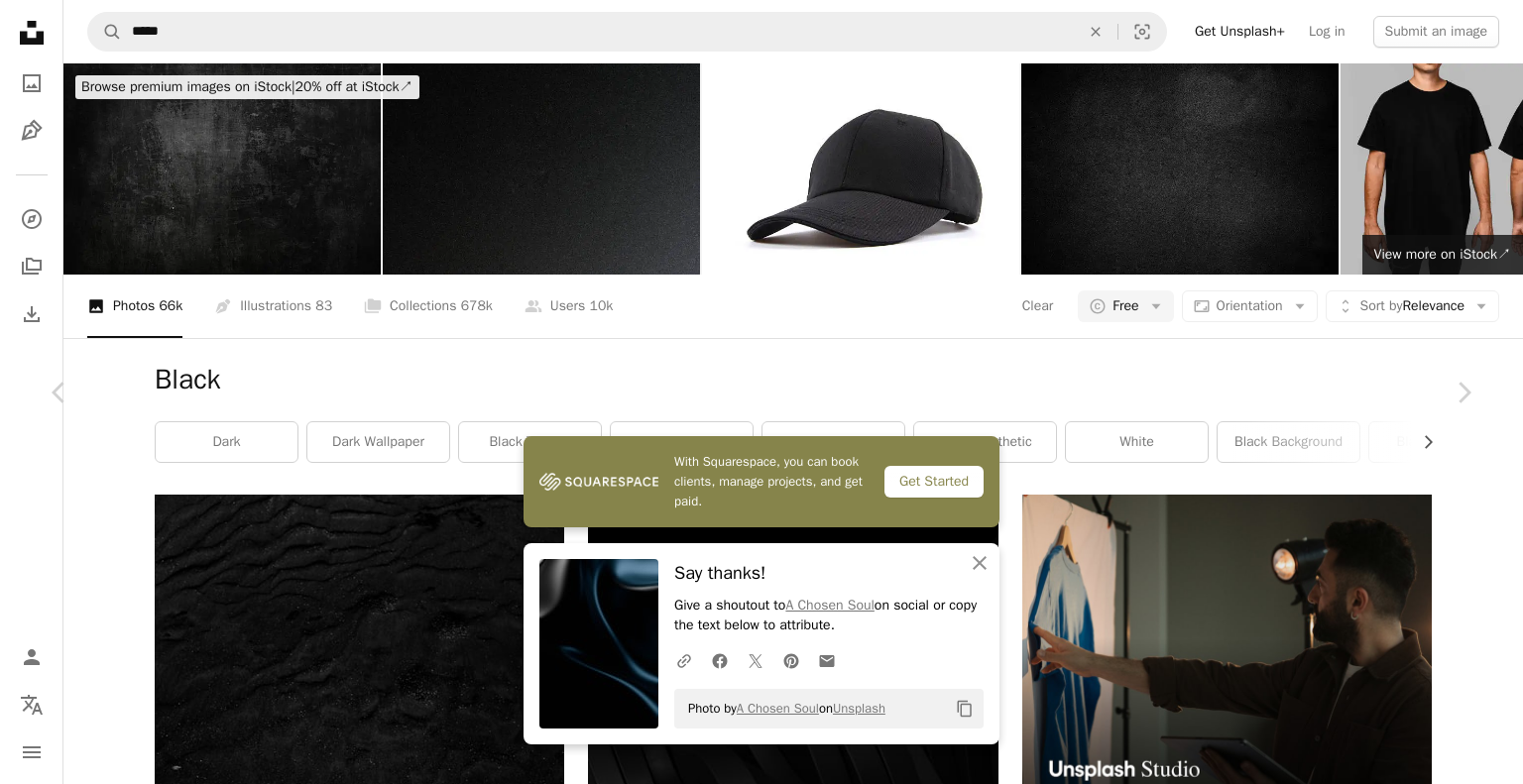 scroll, scrollTop: 7150, scrollLeft: 0, axis: vertical 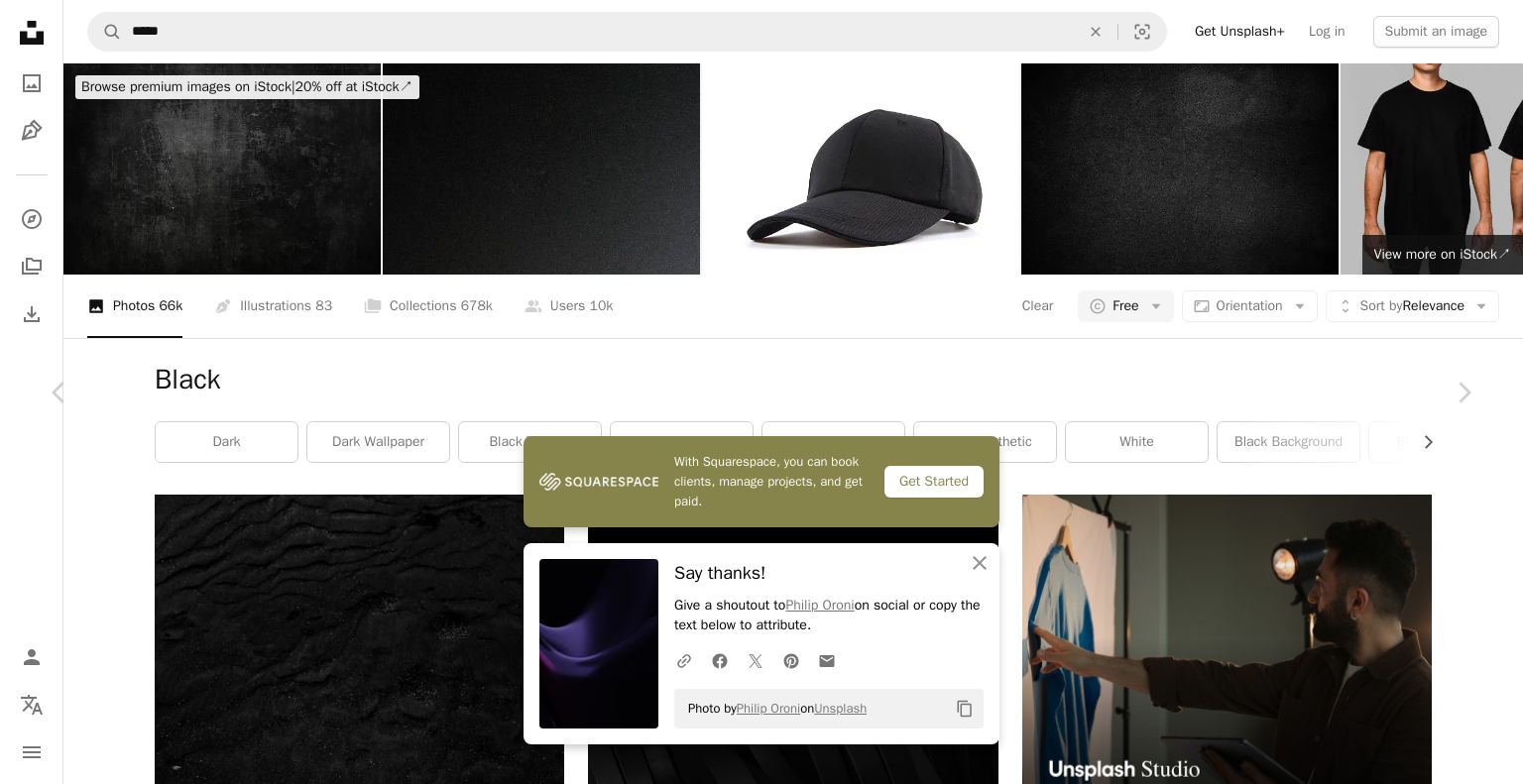 click at bounding box center (1169, 29853) 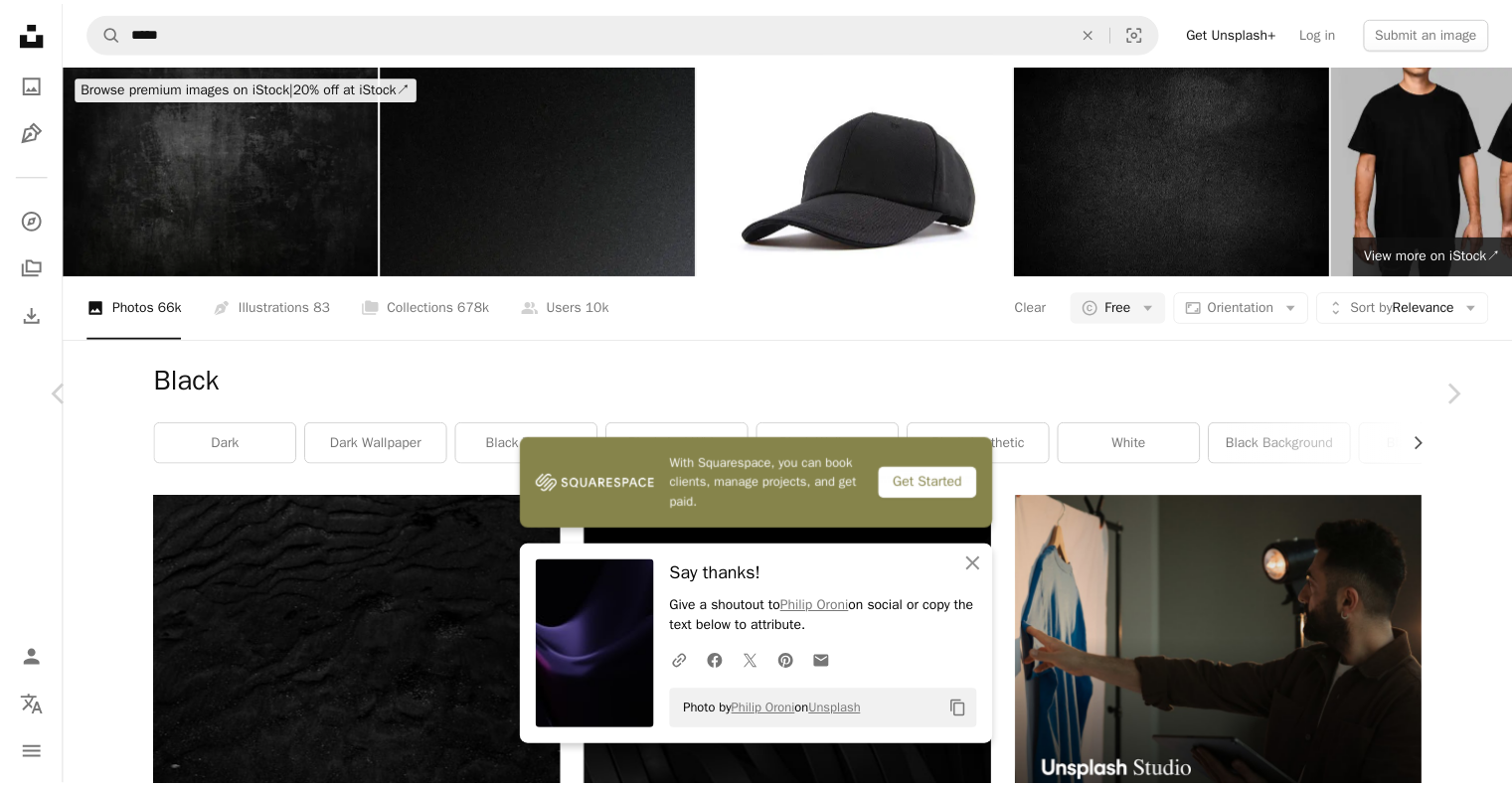 scroll, scrollTop: 0, scrollLeft: 0, axis: both 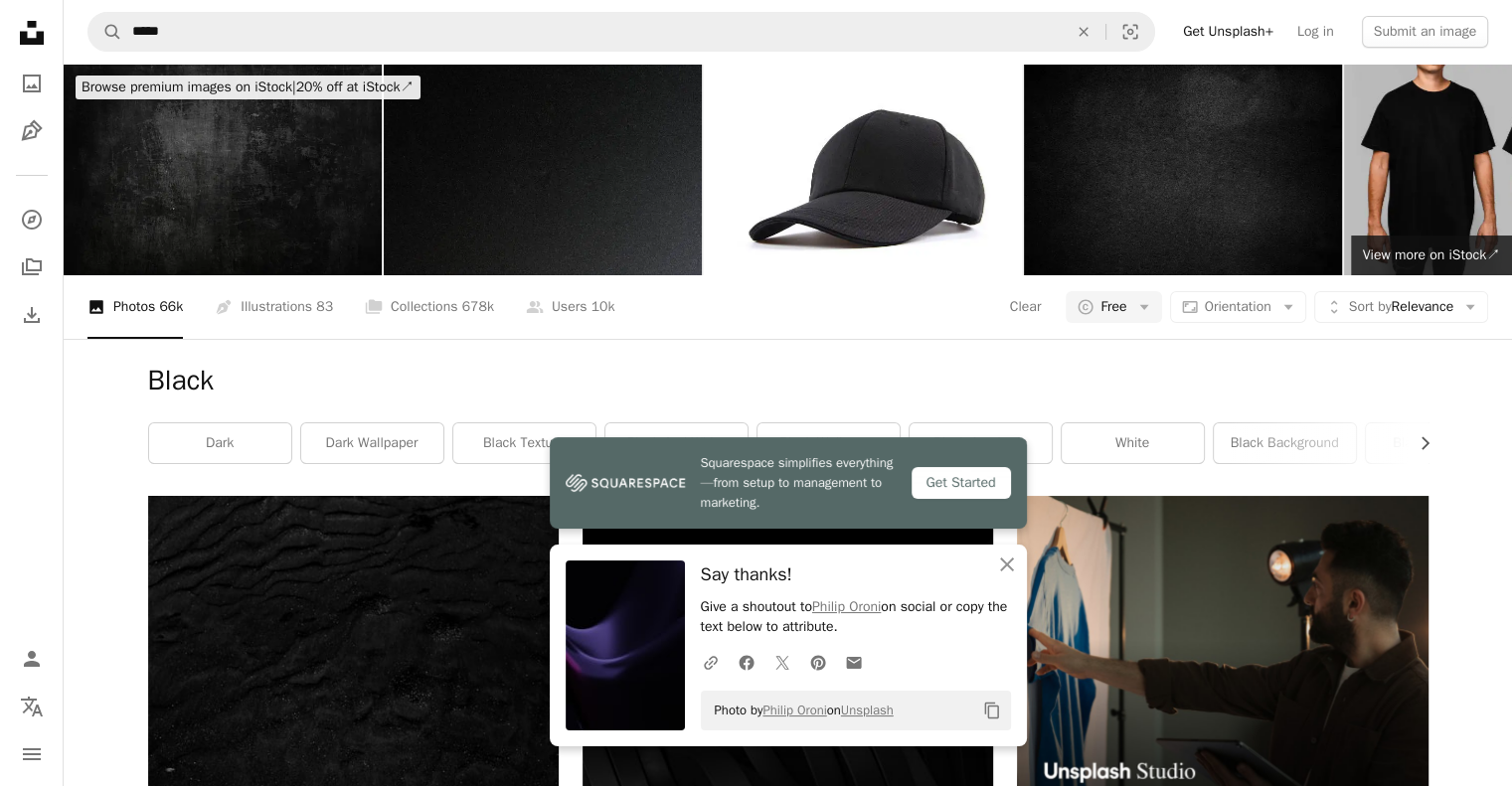 click at bounding box center [787, 23882] 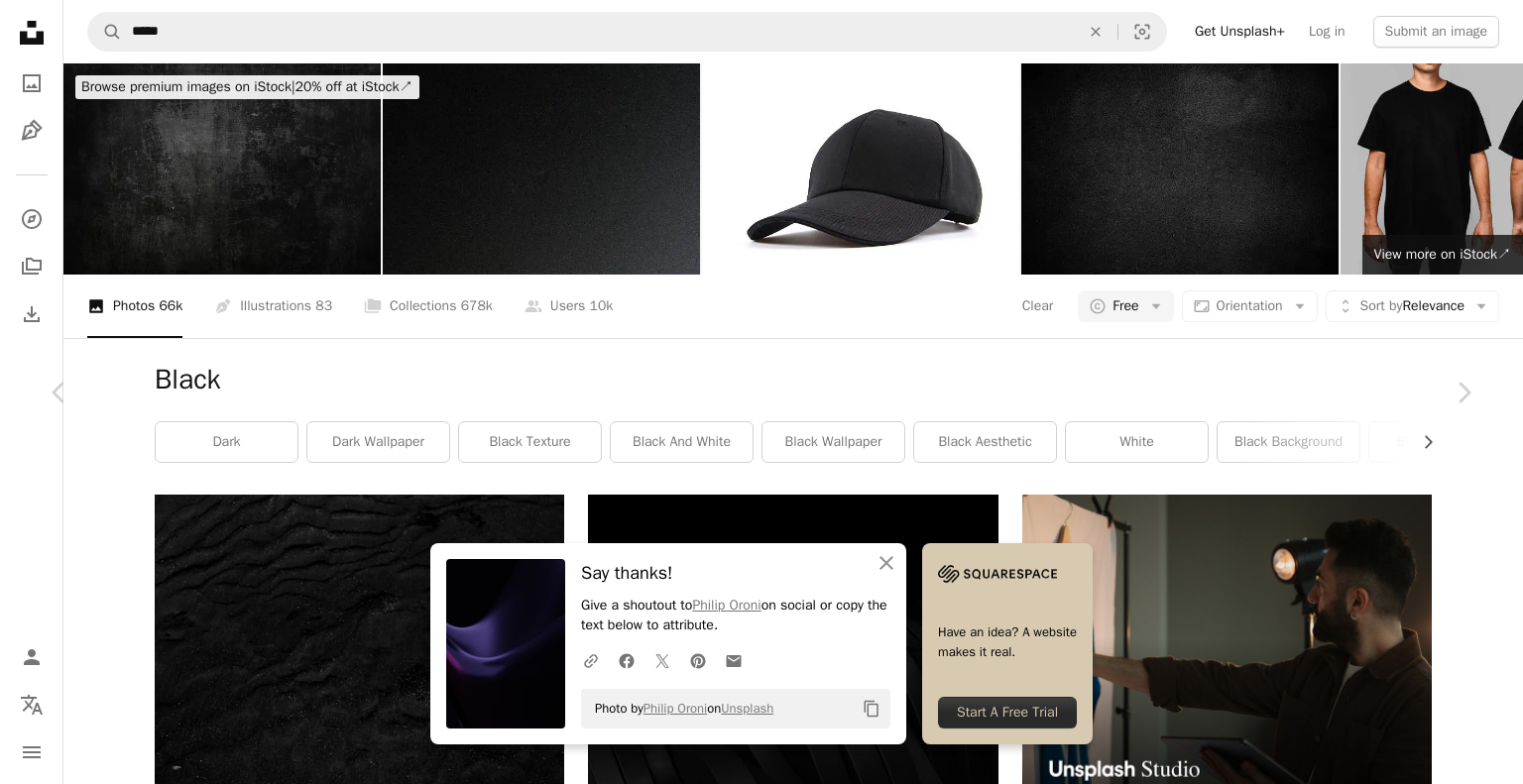 scroll, scrollTop: 3544, scrollLeft: 0, axis: vertical 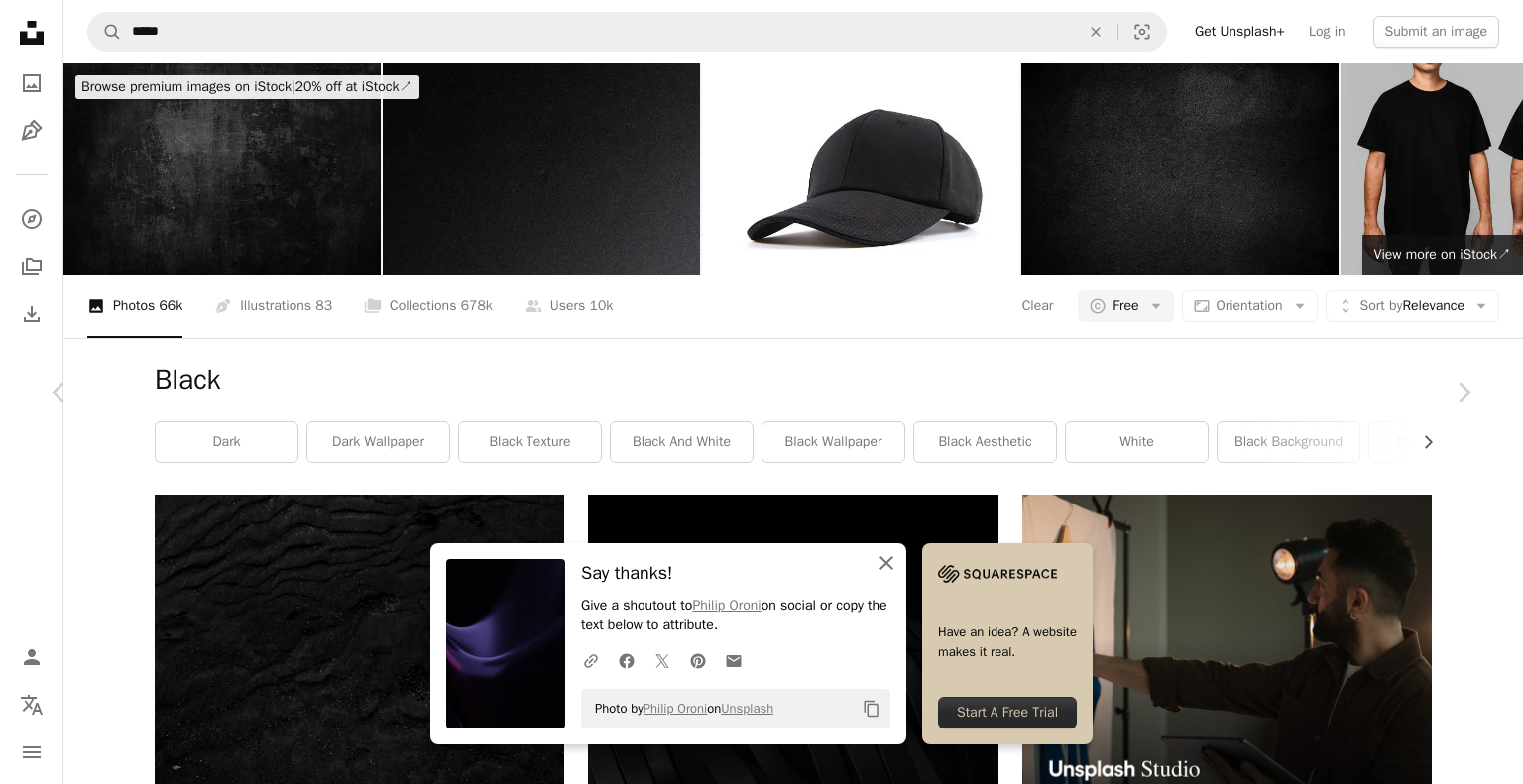 click on "An X shape" 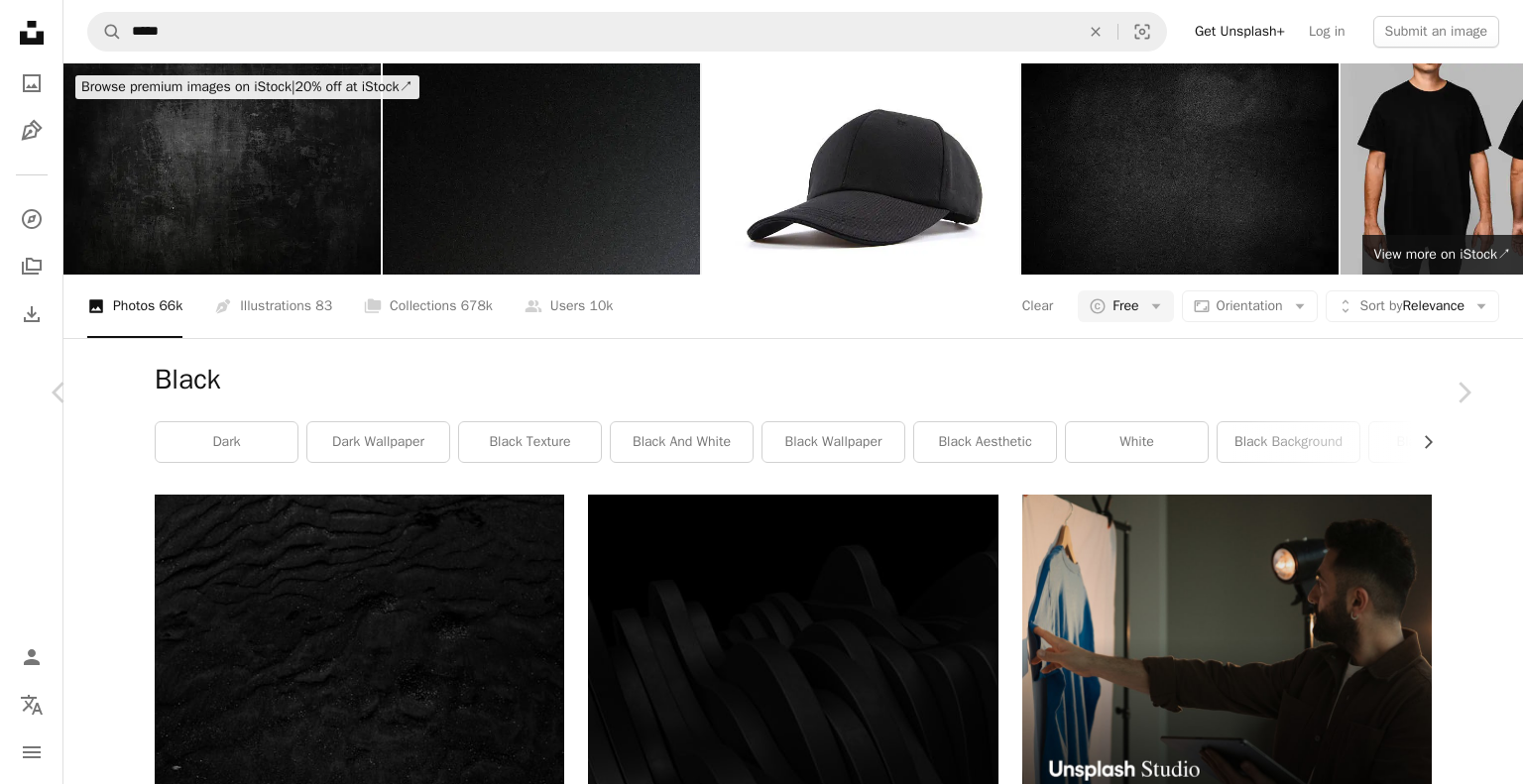 scroll, scrollTop: 9993, scrollLeft: 0, axis: vertical 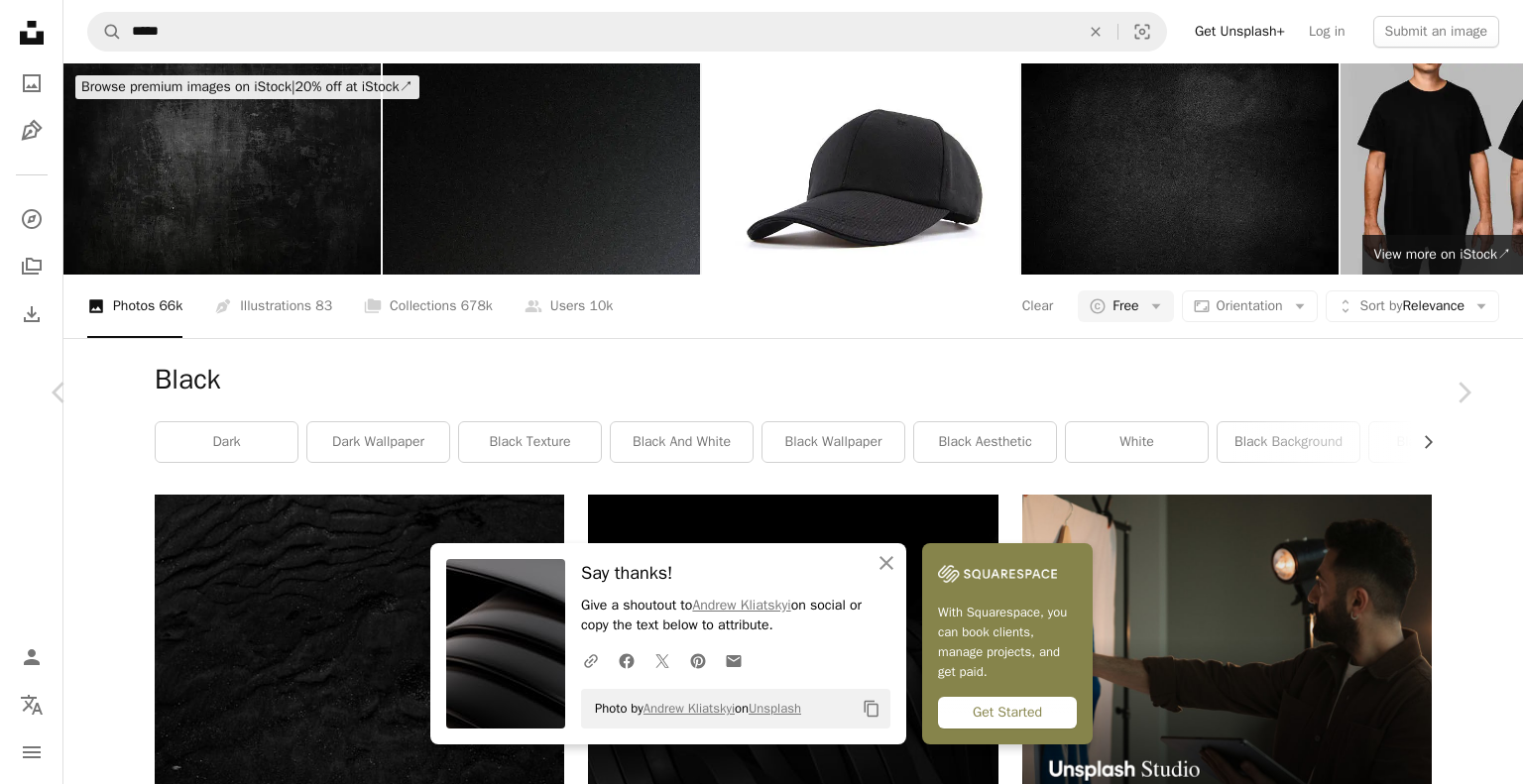 click on "Arrow pointing down" 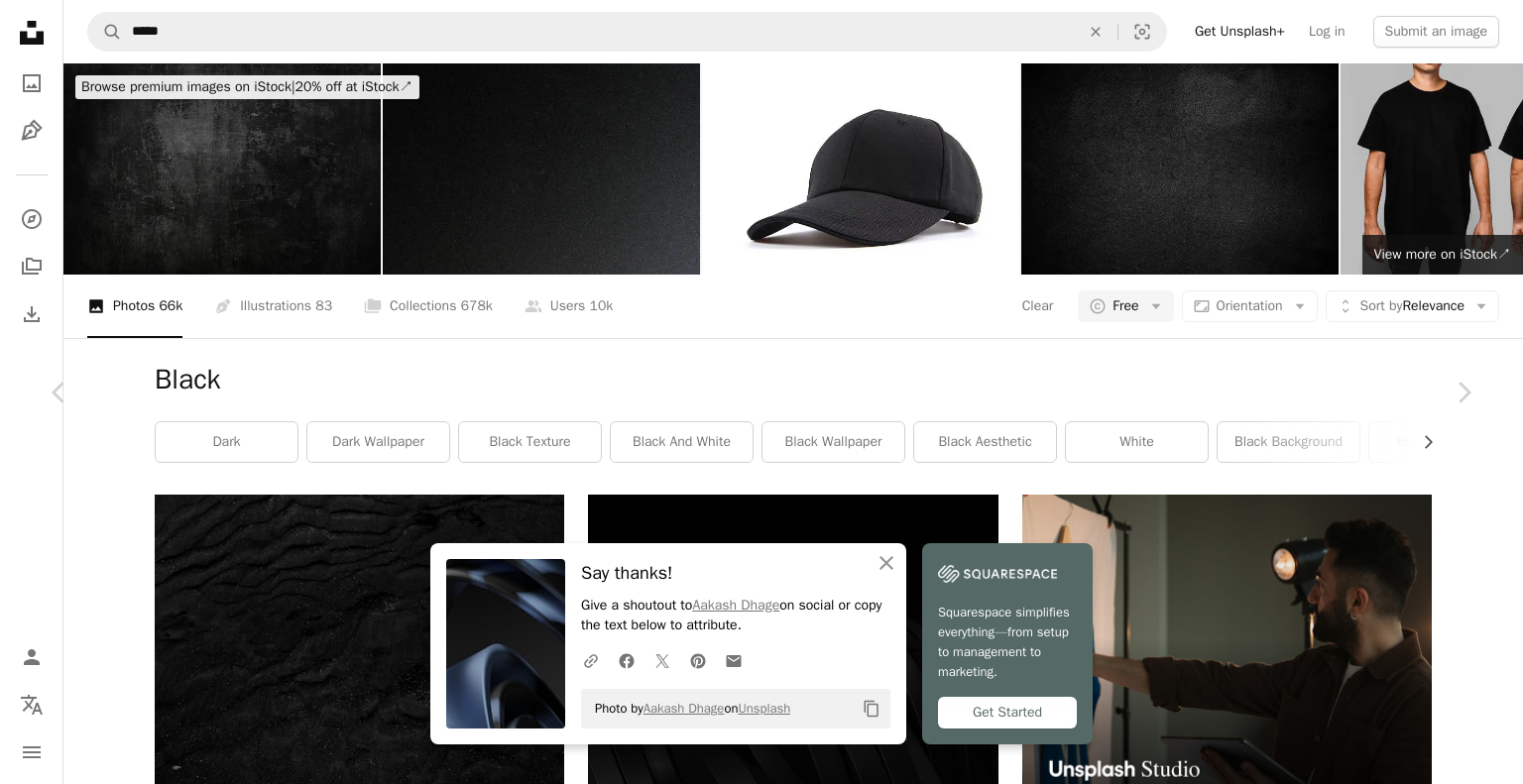 scroll, scrollTop: 16978, scrollLeft: 0, axis: vertical 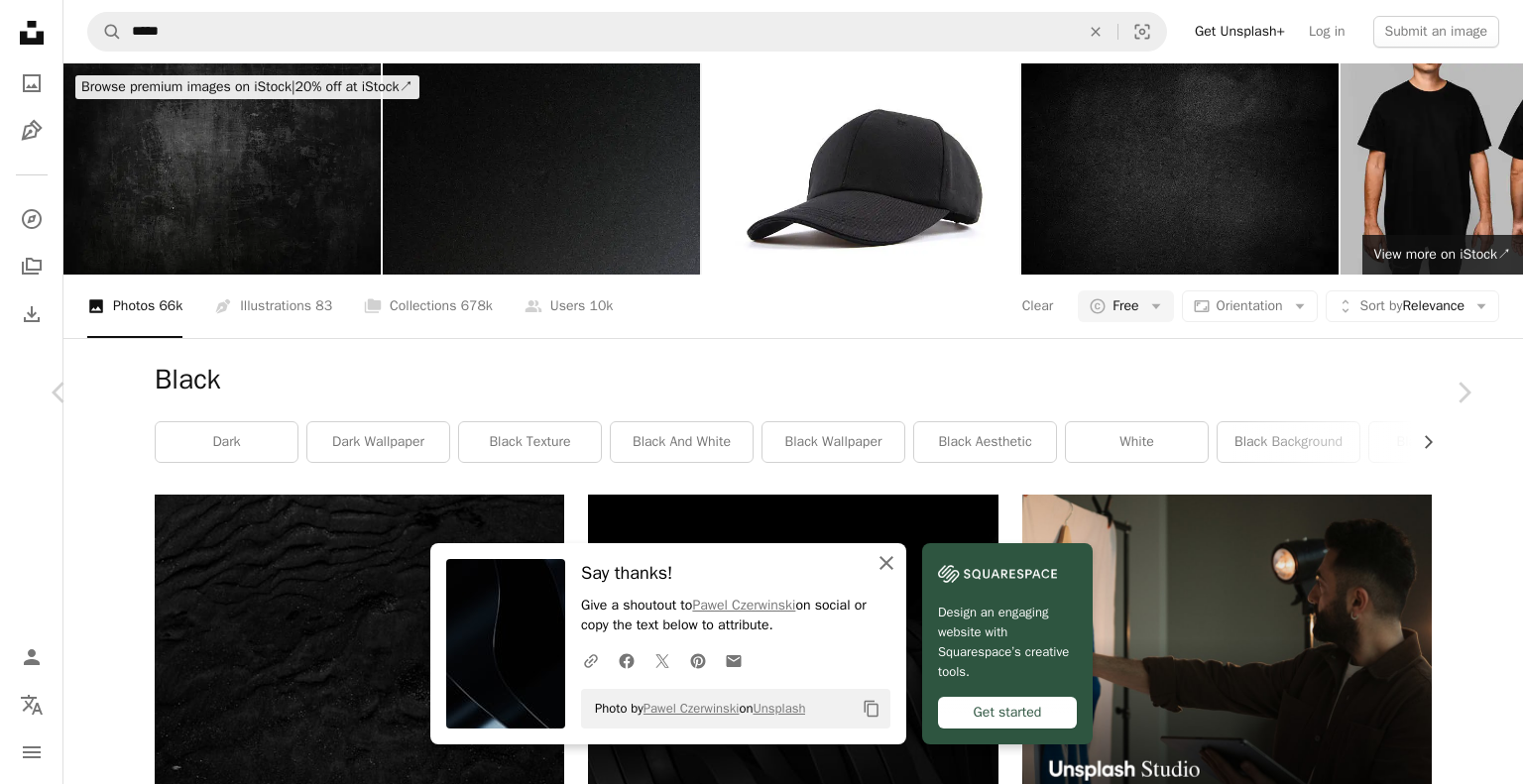 click 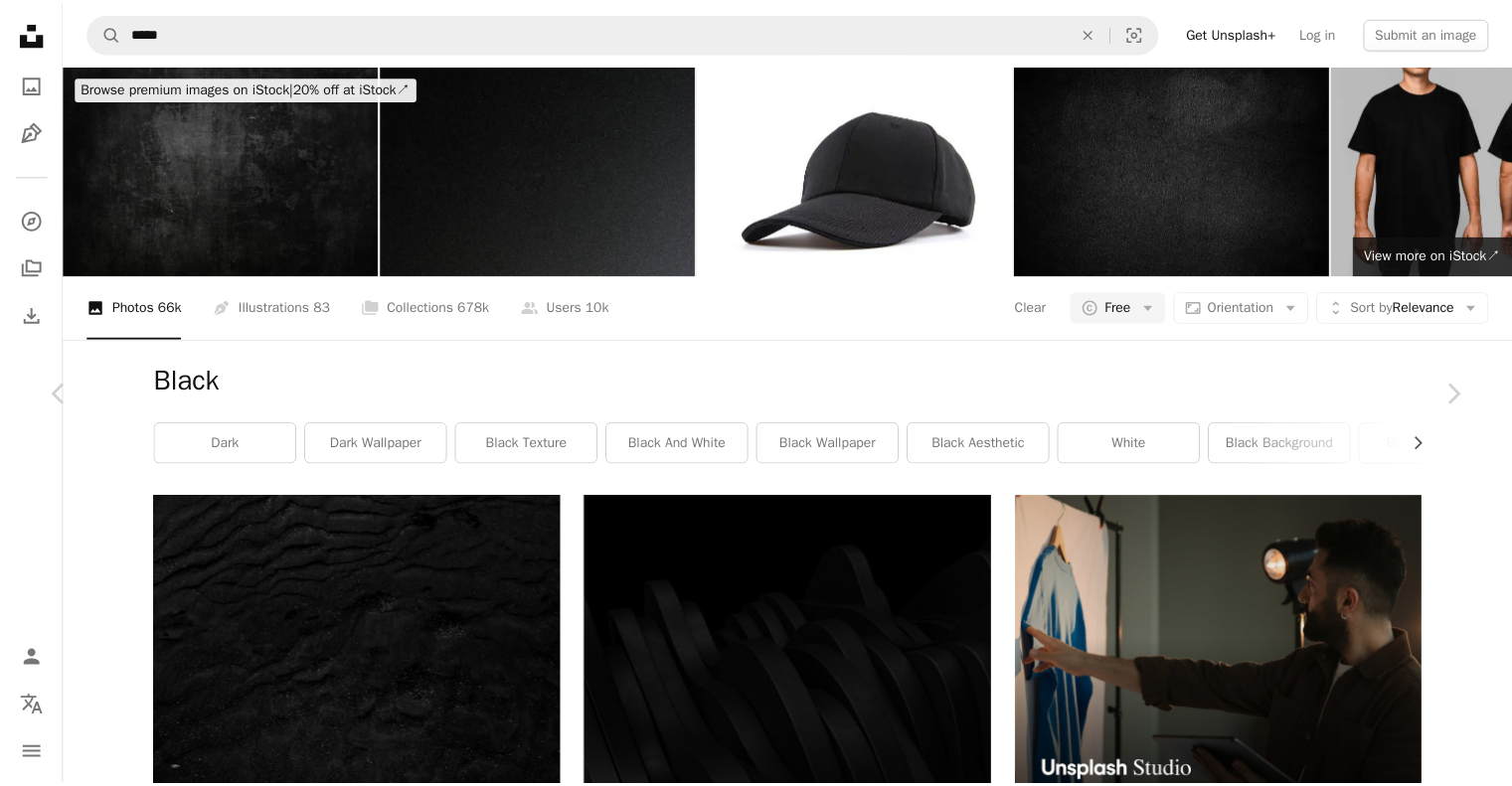 scroll, scrollTop: 34892, scrollLeft: 0, axis: vertical 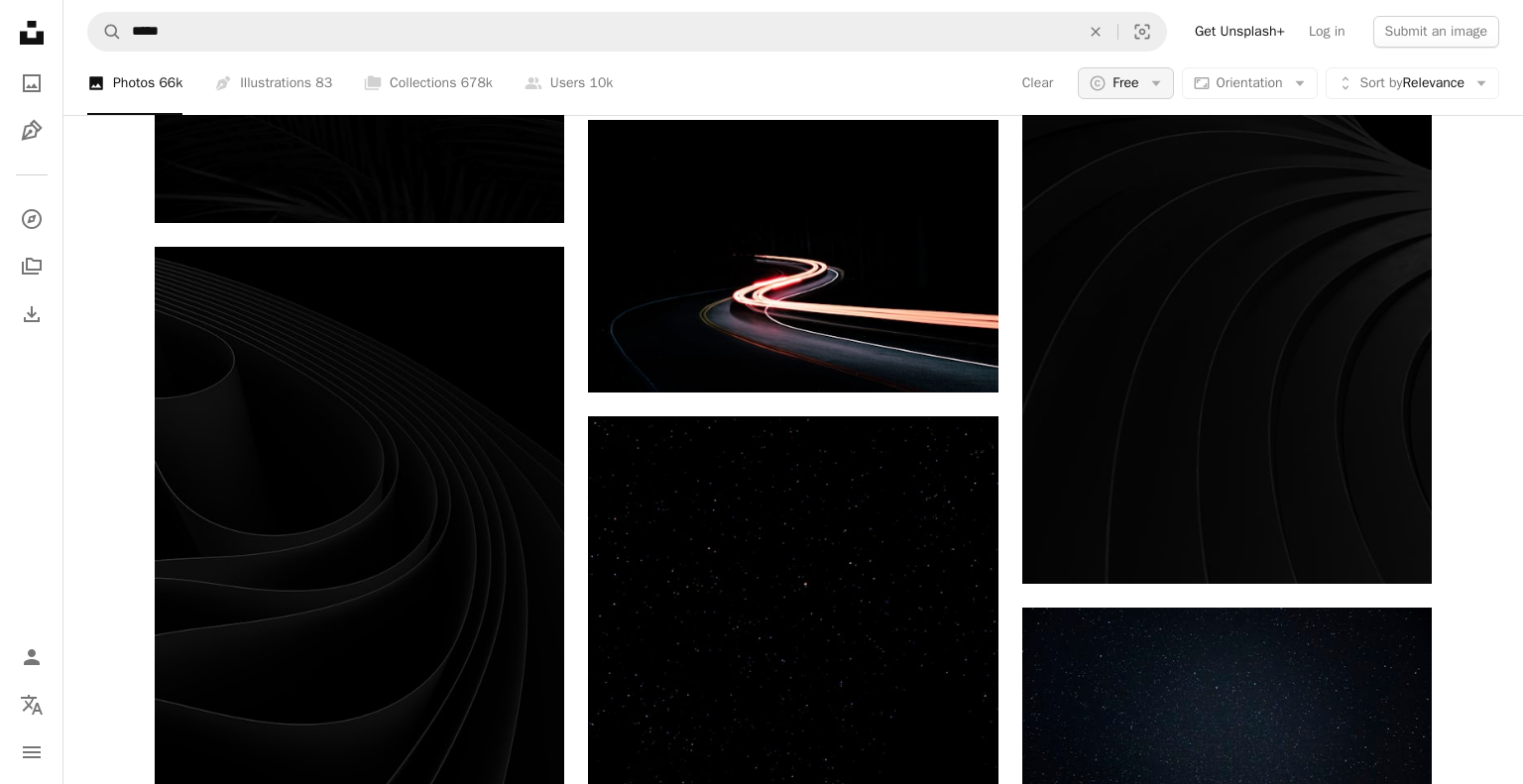 click on "Free" at bounding box center (1125, 83) 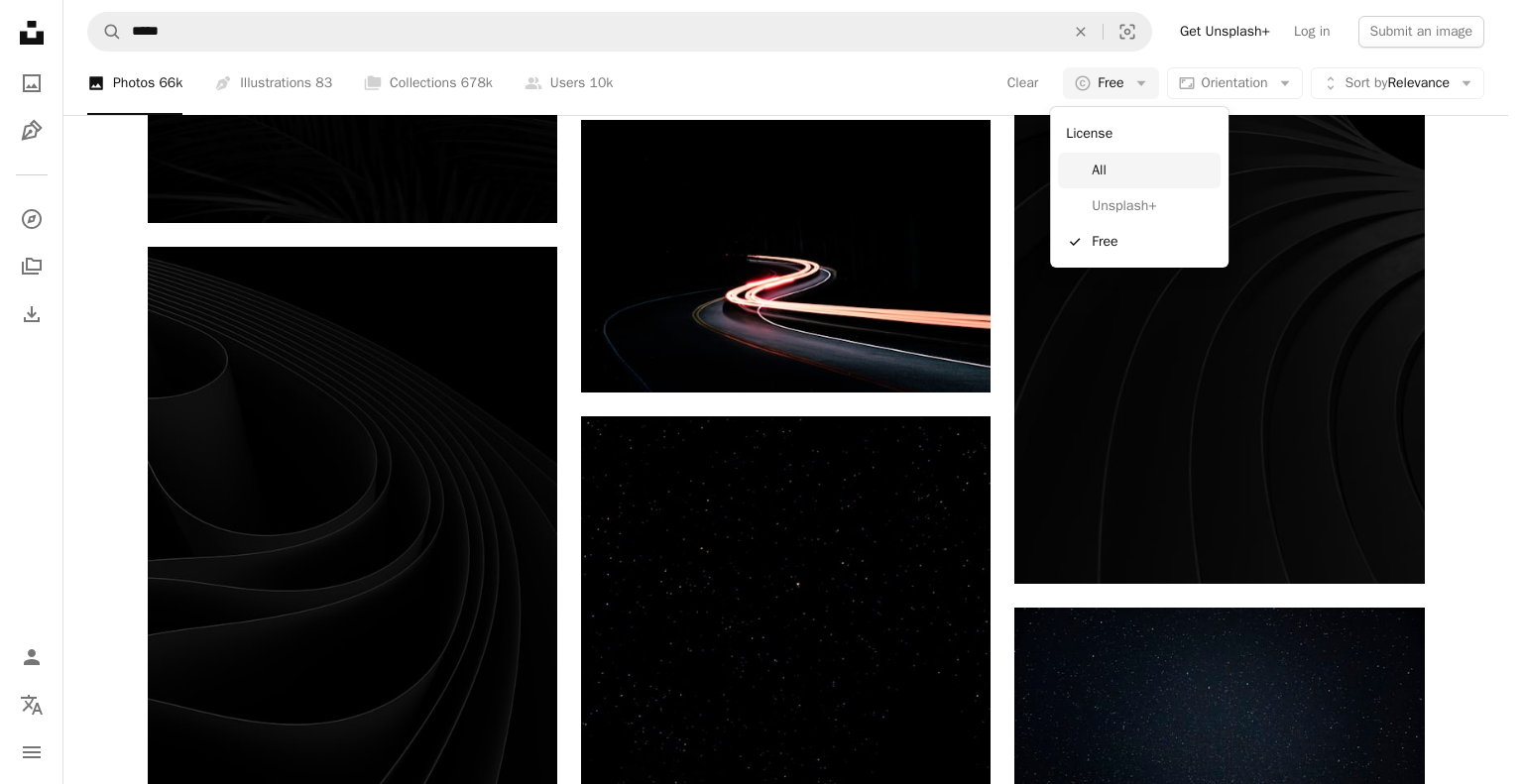 click on "All" at bounding box center (1152, 170) 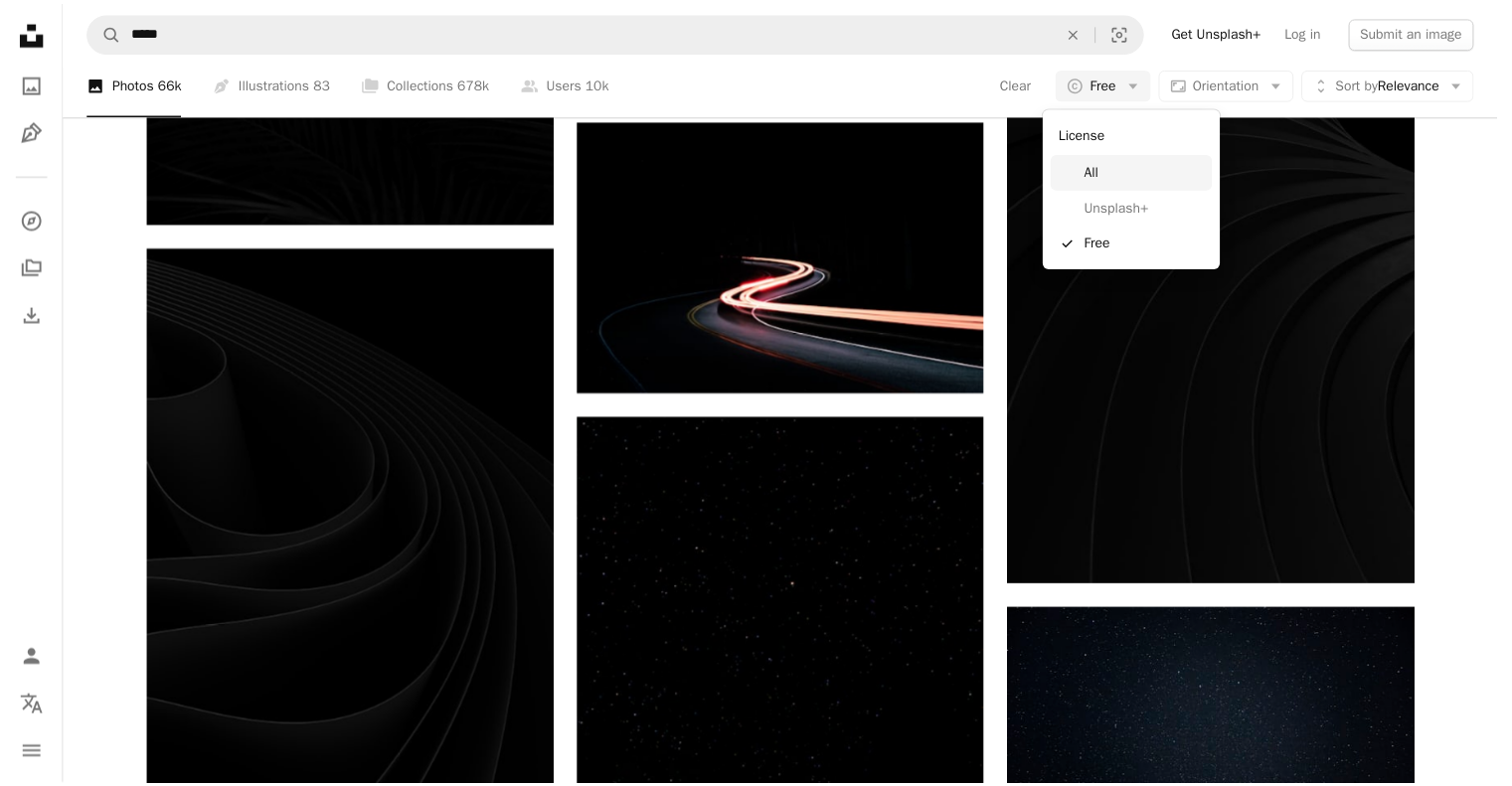 scroll, scrollTop: 15712, scrollLeft: 0, axis: vertical 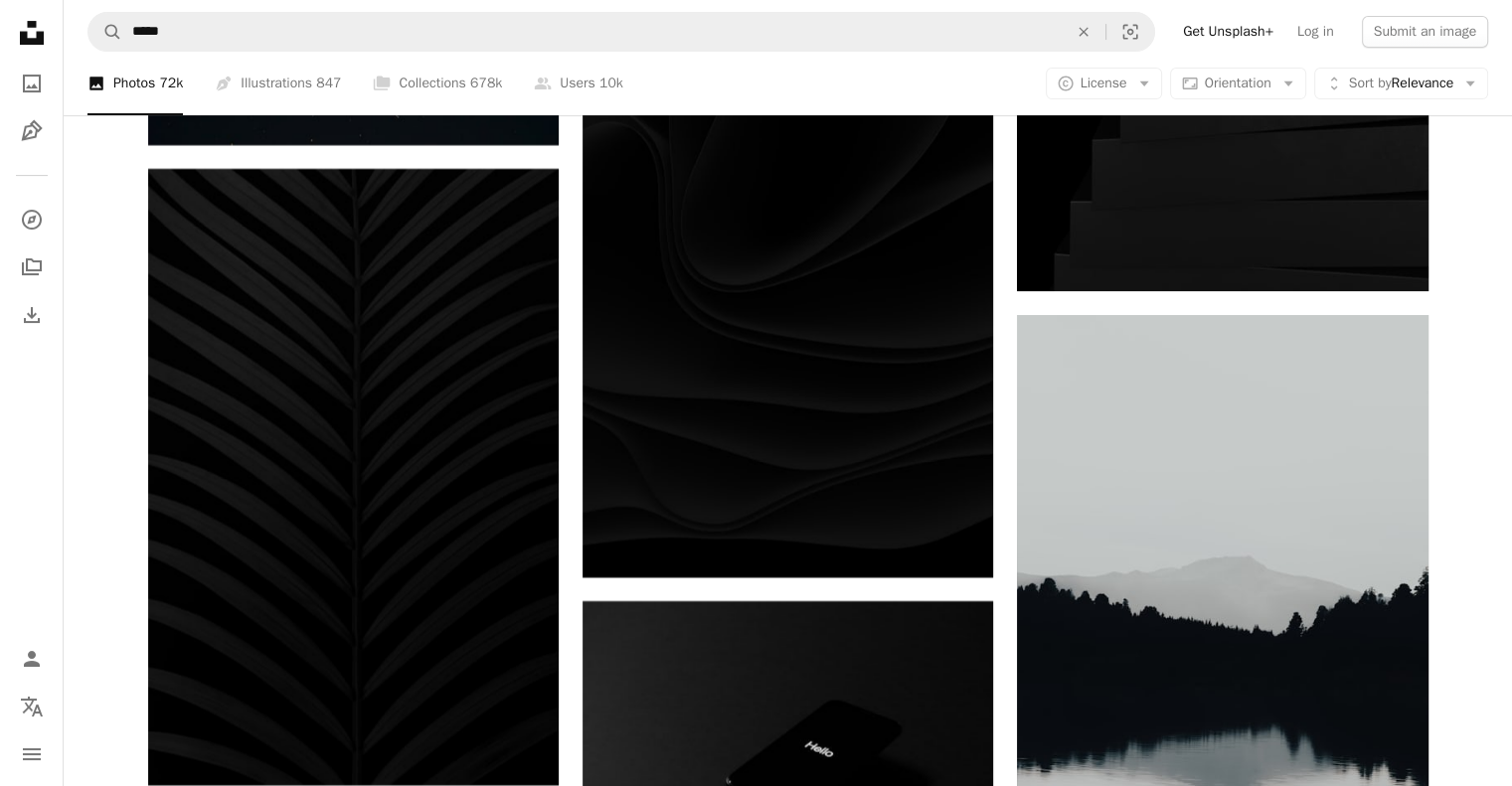 click on "Philip Oroni" at bounding box center (1113, 4742) 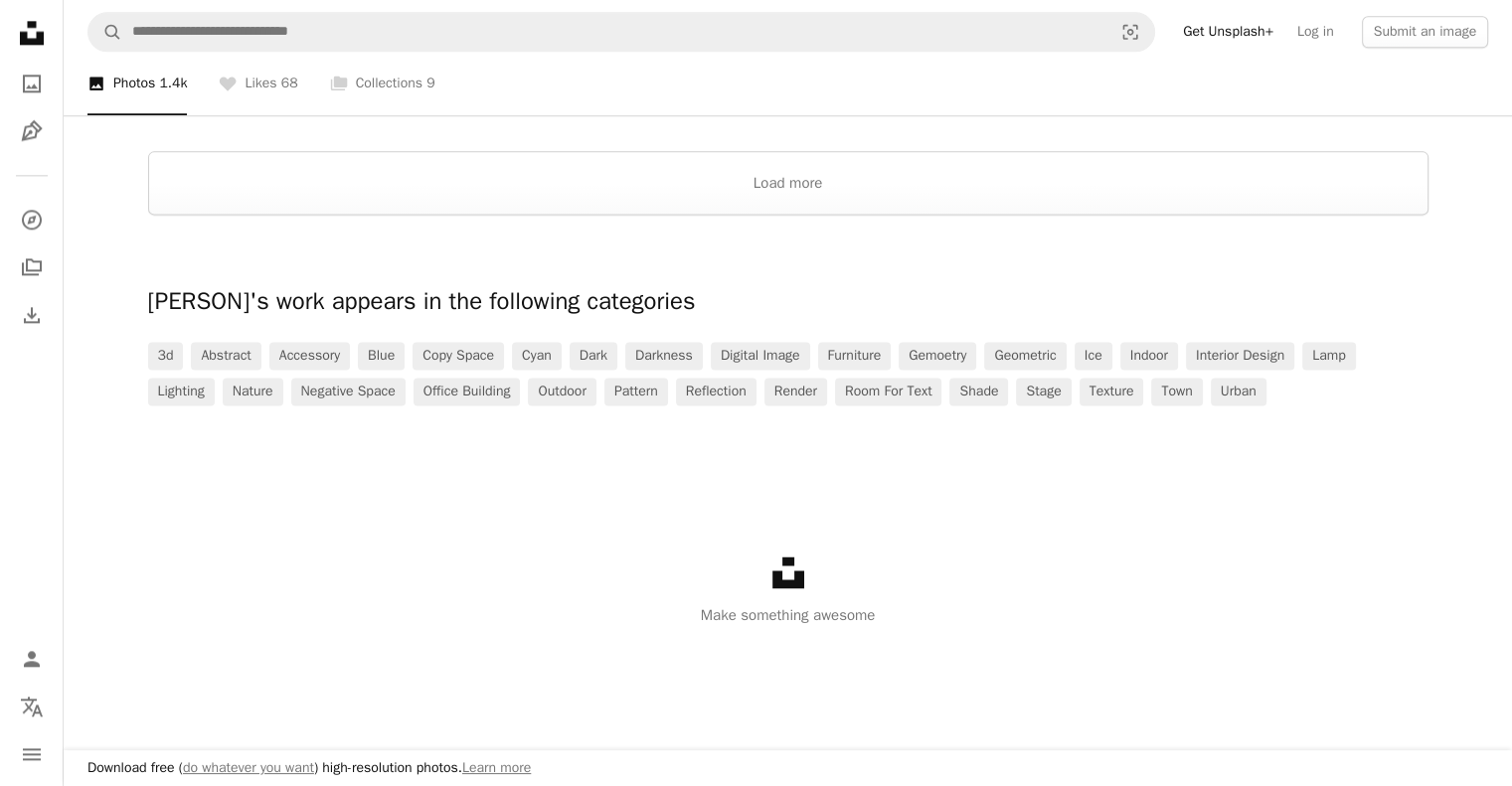 drag, startPoint x: 585, startPoint y: 136, endPoint x: 801, endPoint y: 150, distance: 216.45323 